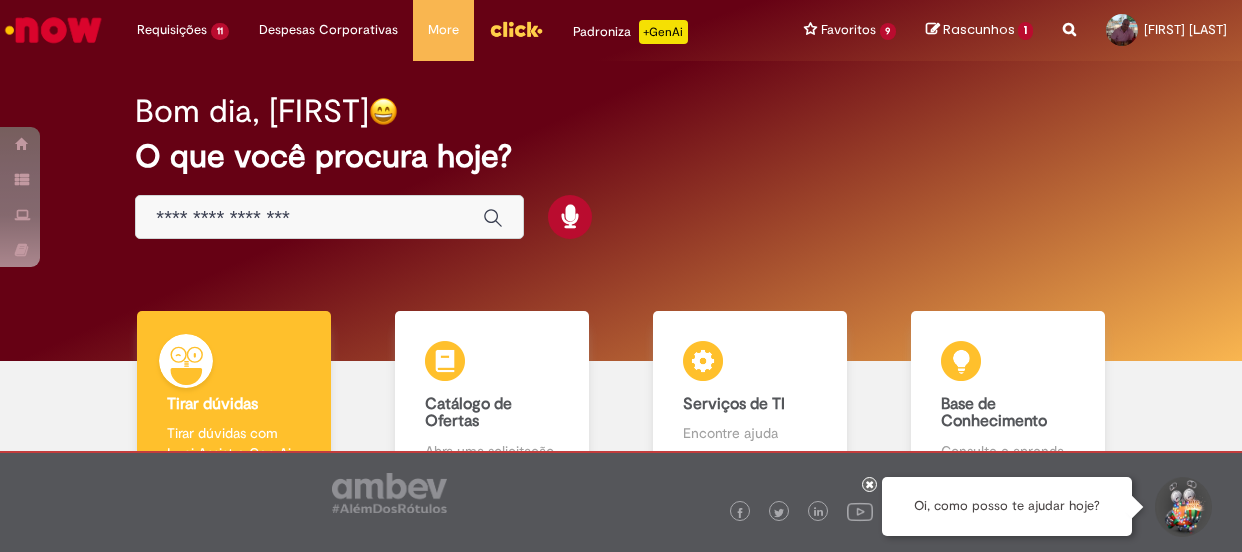 scroll, scrollTop: 0, scrollLeft: 0, axis: both 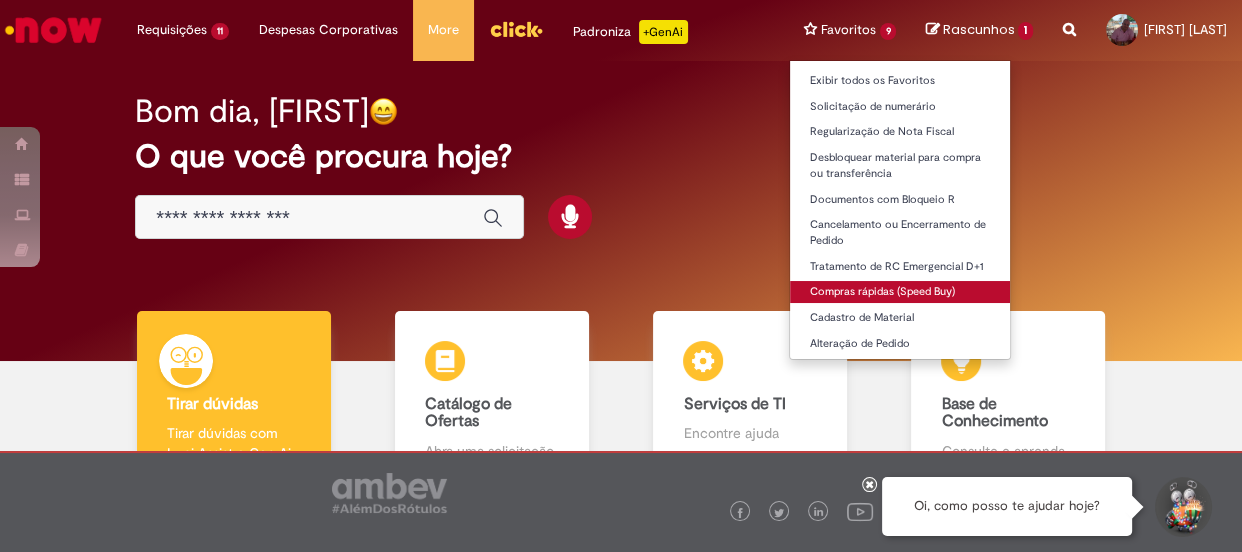 click on "Compras rápidas (Speed Buy)" at bounding box center [900, 292] 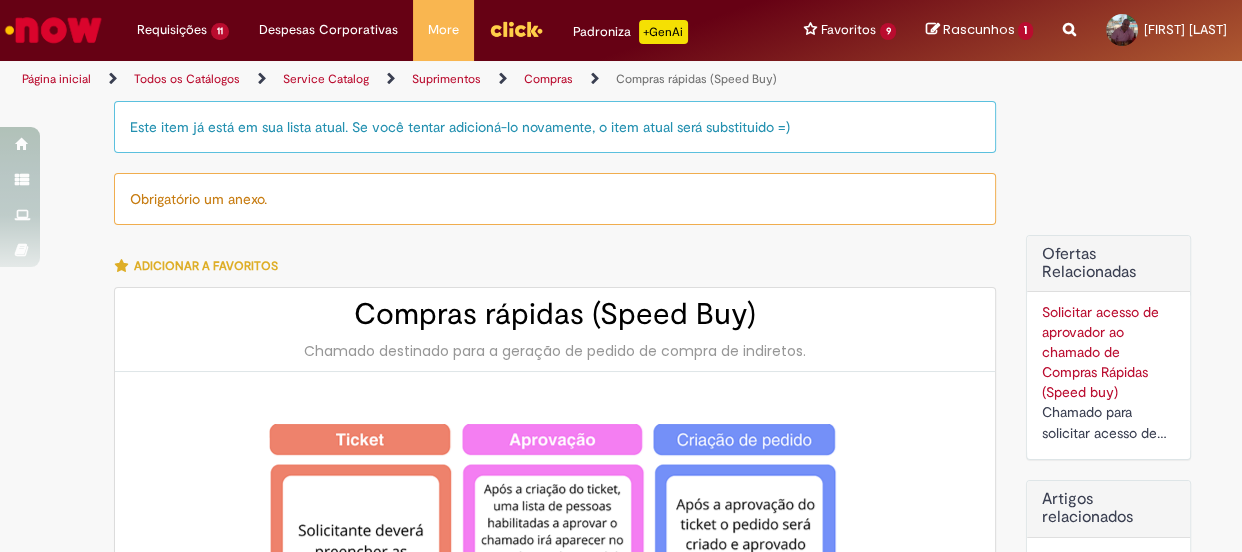 type on "********" 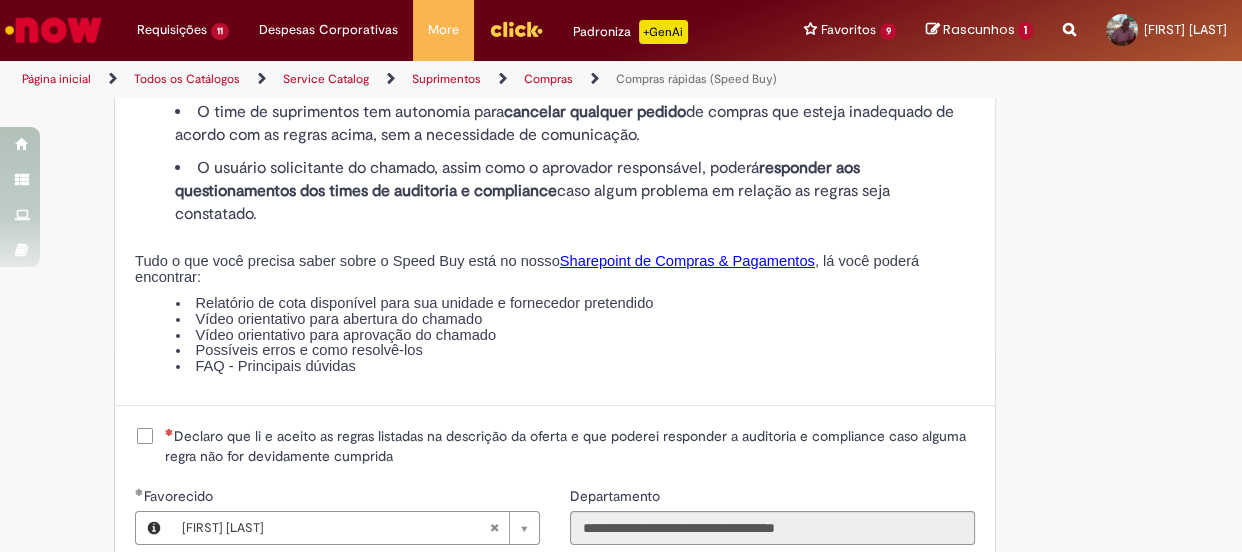 scroll, scrollTop: 2454, scrollLeft: 0, axis: vertical 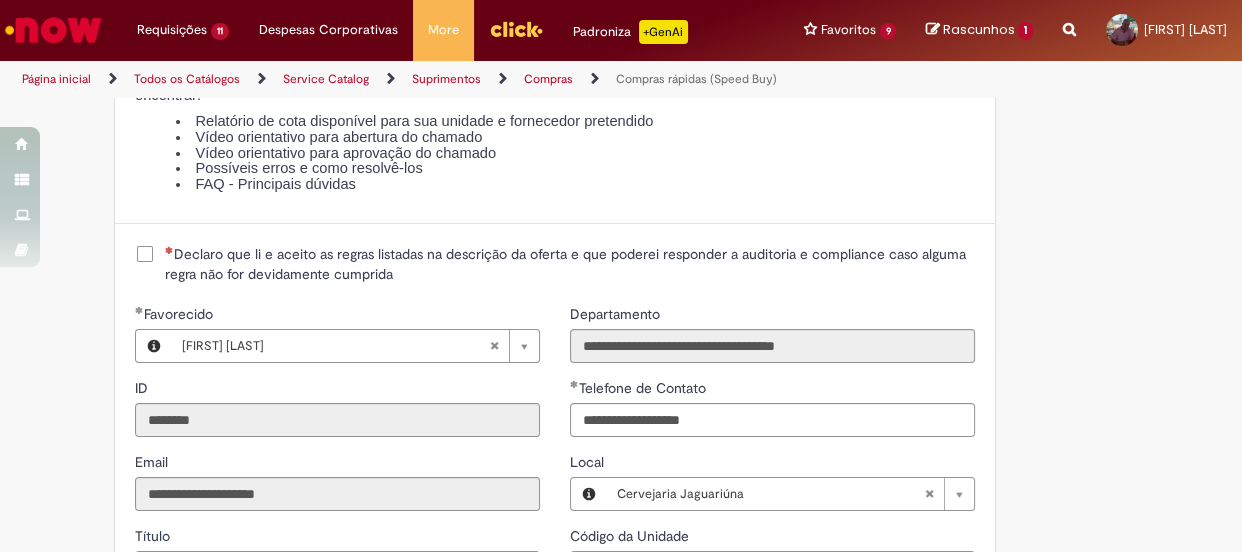click on "Declaro que li e aceito as regras listadas na descrição da oferta e que poderei responder a auditoria e compliance caso alguma regra não for devidamente cumprida" at bounding box center [570, 264] 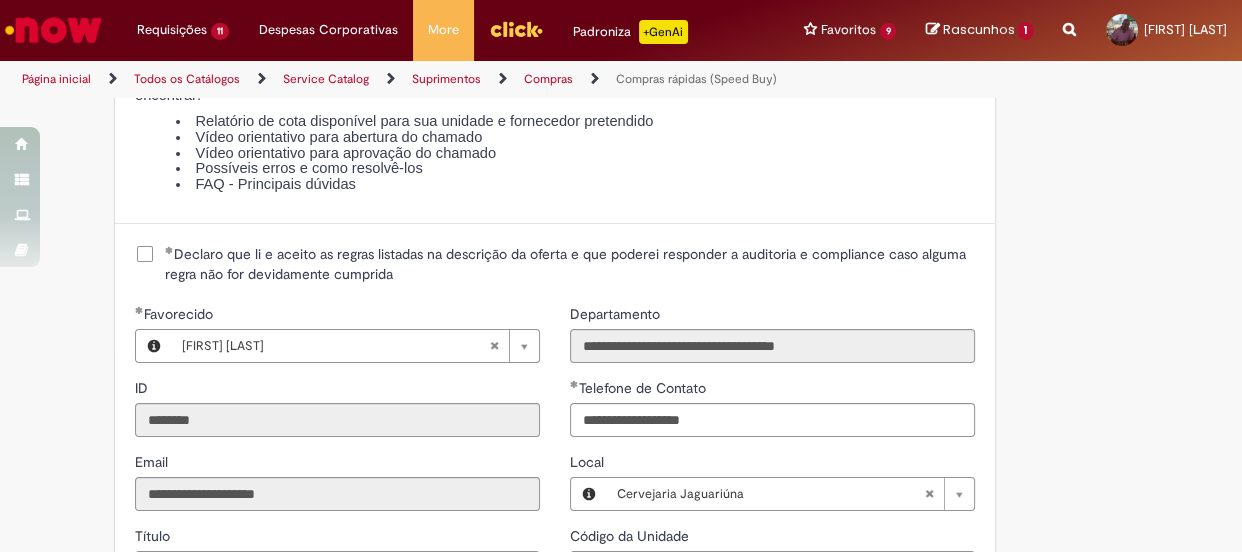 scroll, scrollTop: 2727, scrollLeft: 0, axis: vertical 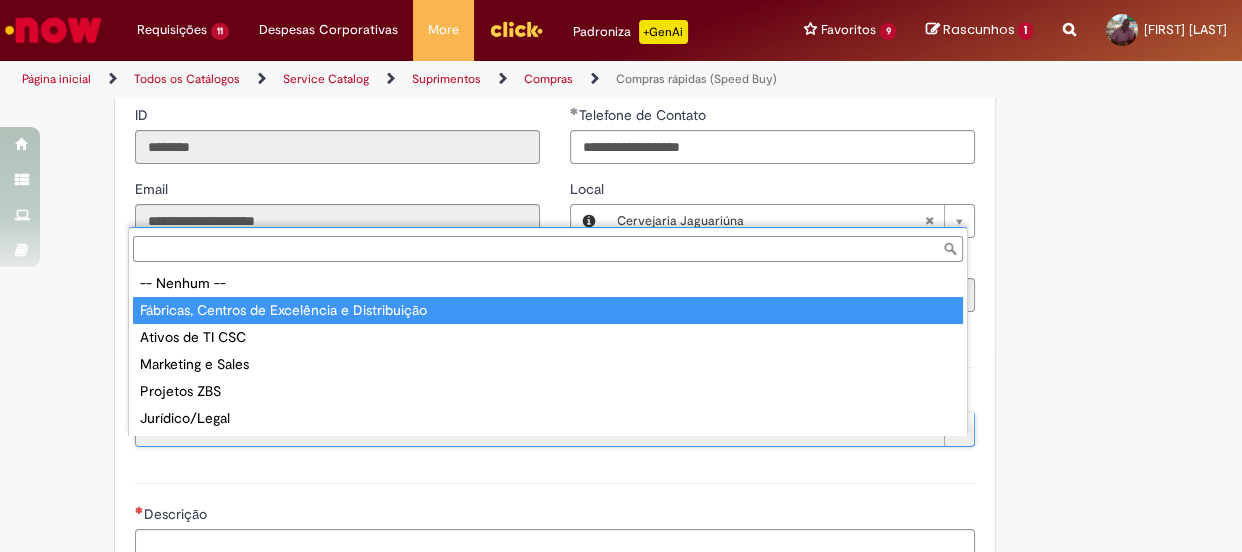 type on "**********" 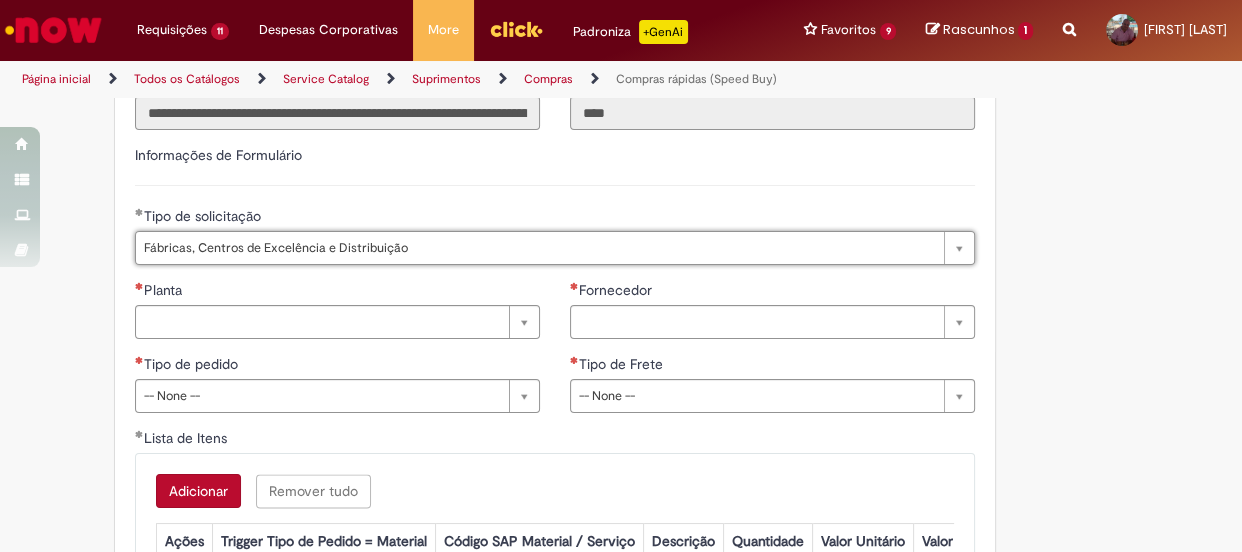 scroll, scrollTop: 3000, scrollLeft: 0, axis: vertical 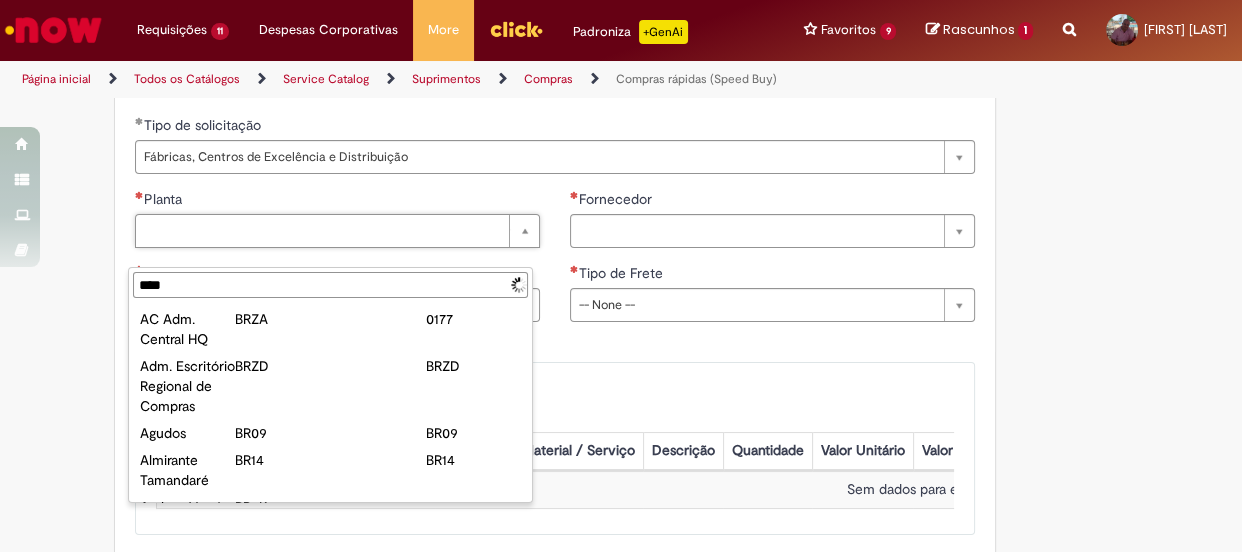 type on "*****" 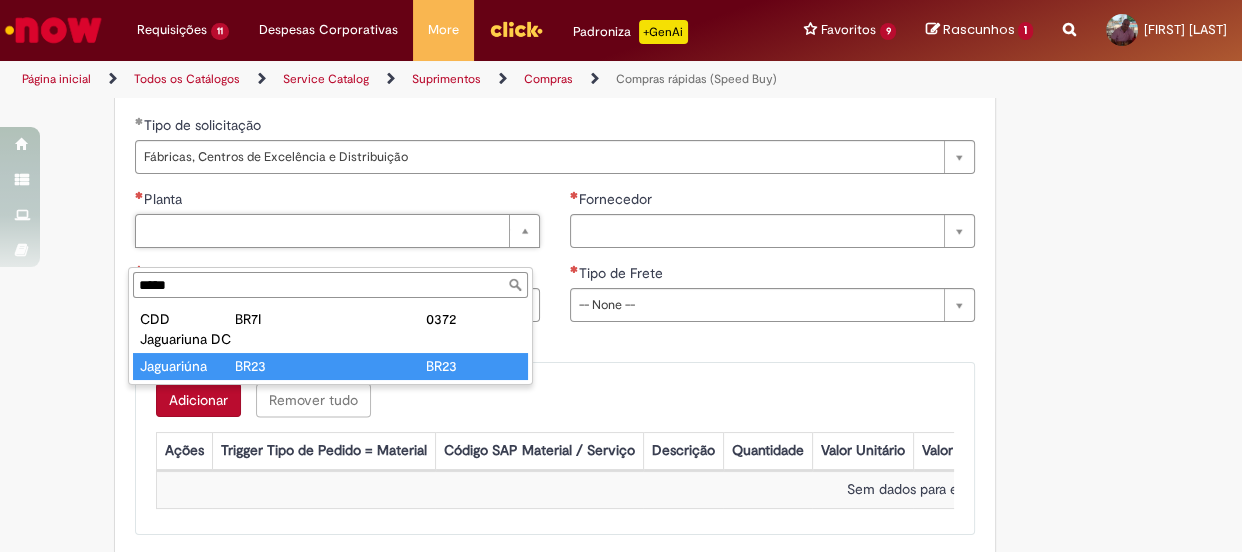 type on "**********" 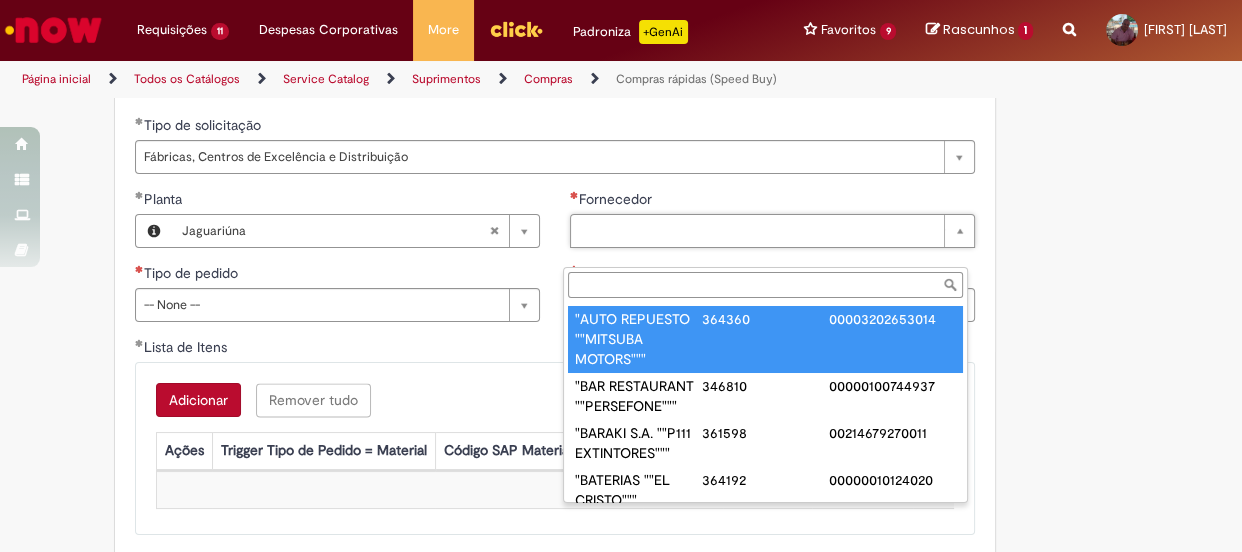 paste on "**********" 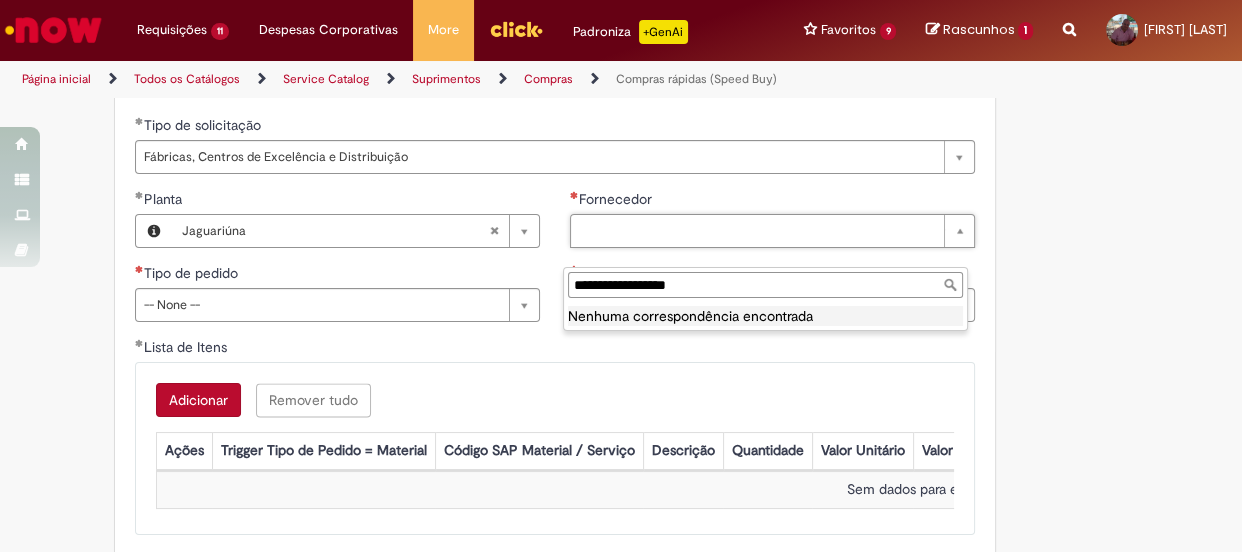 click on "**********" at bounding box center (765, 285) 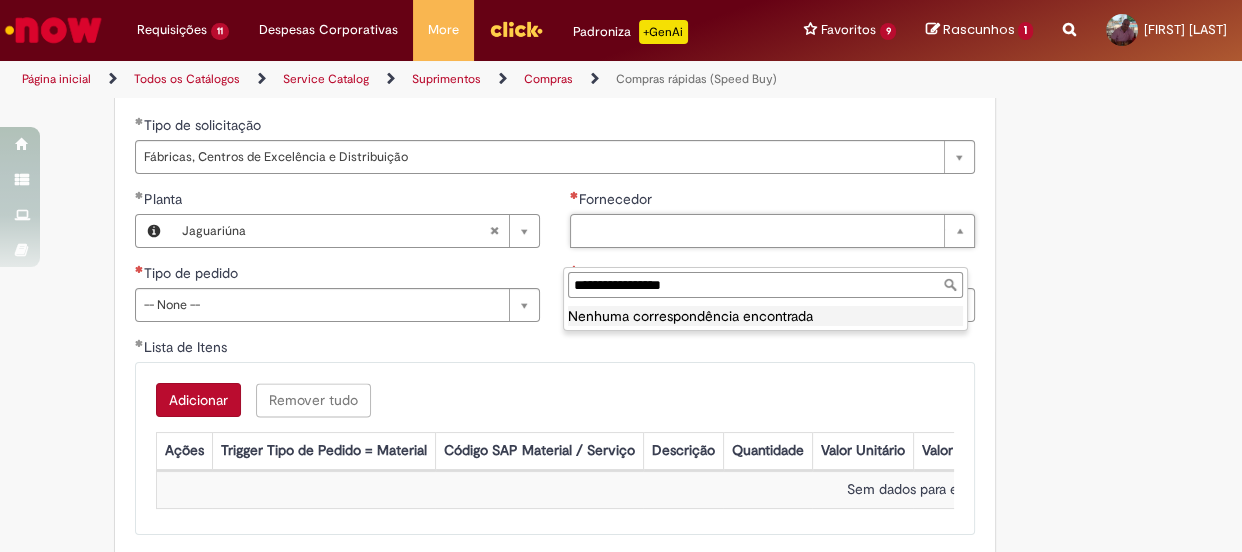 click on "**********" at bounding box center (765, 285) 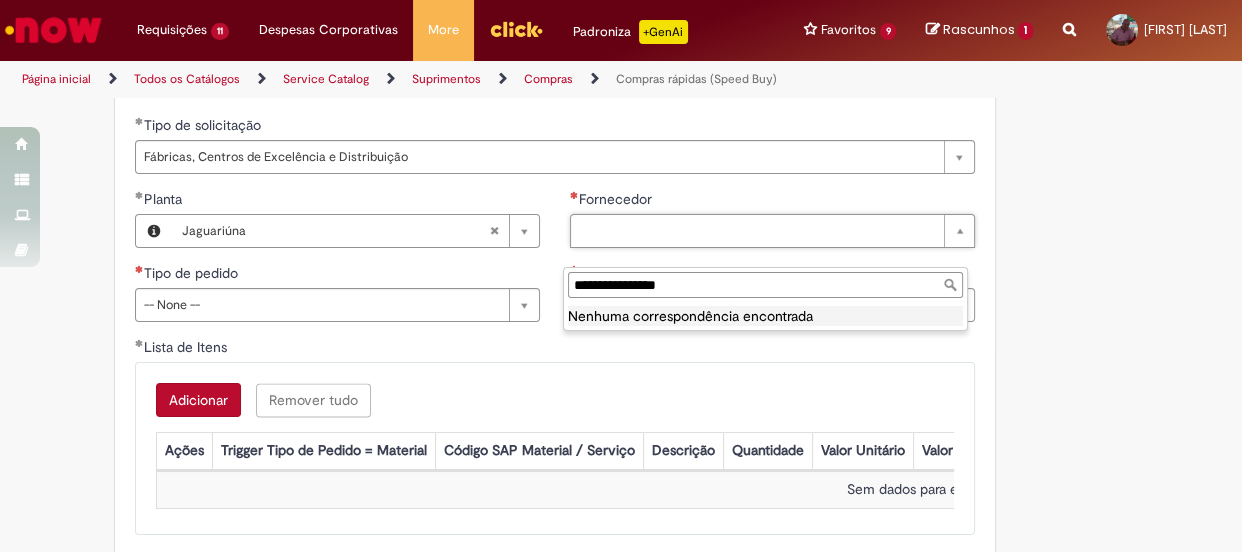 click on "**********" at bounding box center [765, 285] 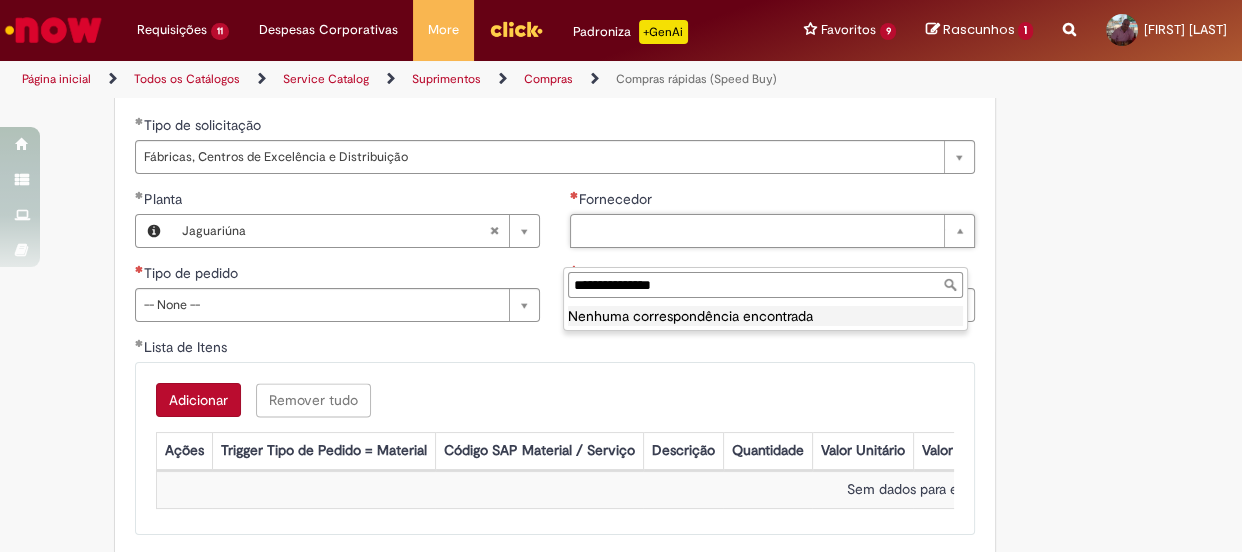 click on "**********" at bounding box center [765, 285] 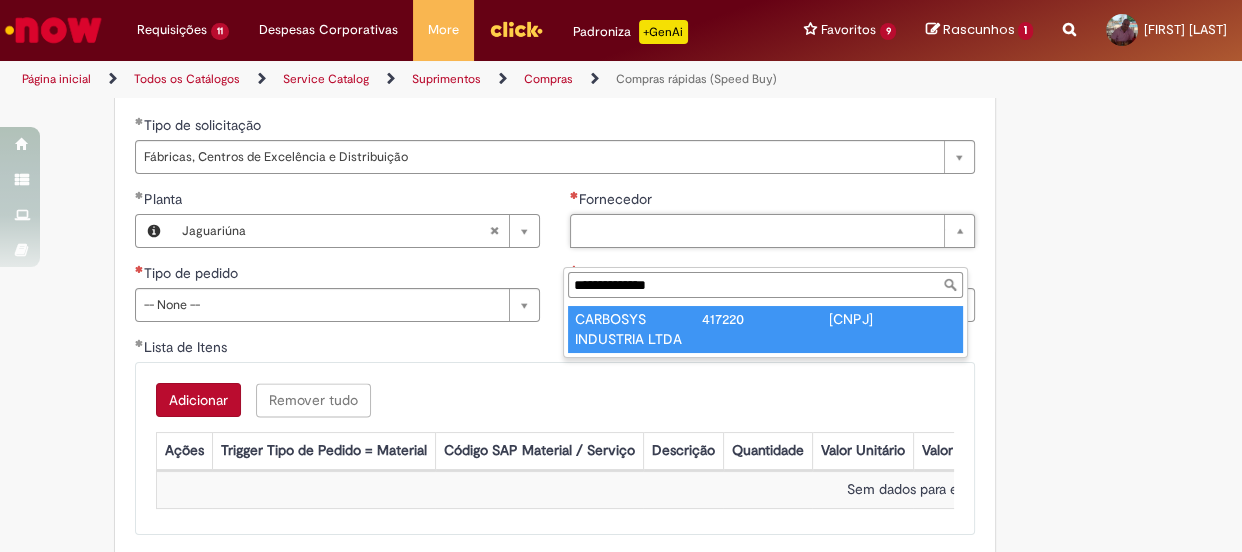 type on "**********" 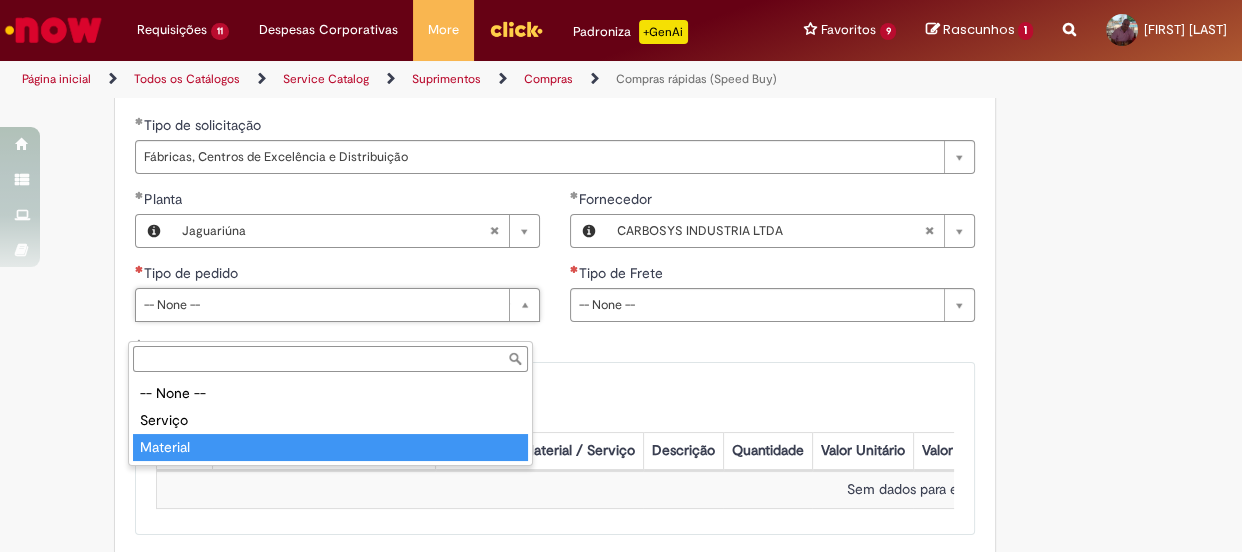 type on "********" 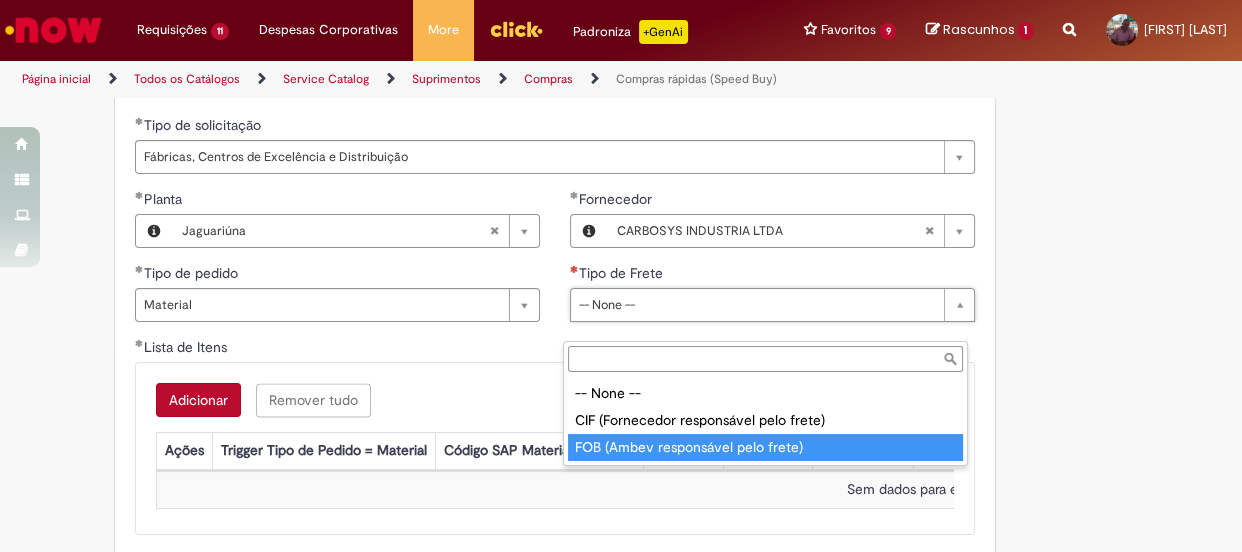 type on "**********" 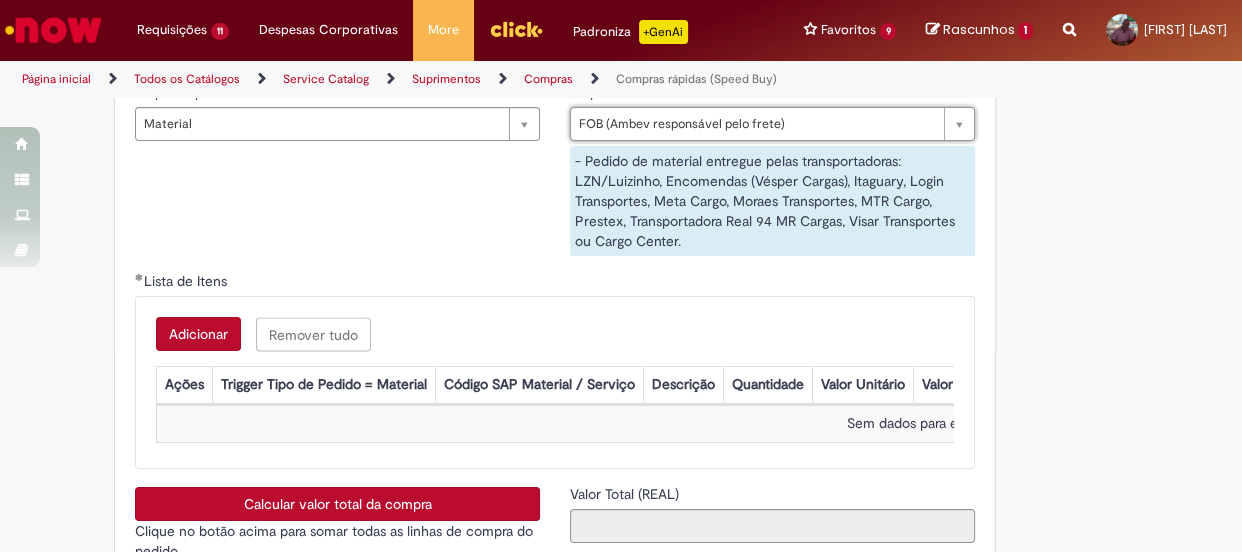 scroll, scrollTop: 3272, scrollLeft: 0, axis: vertical 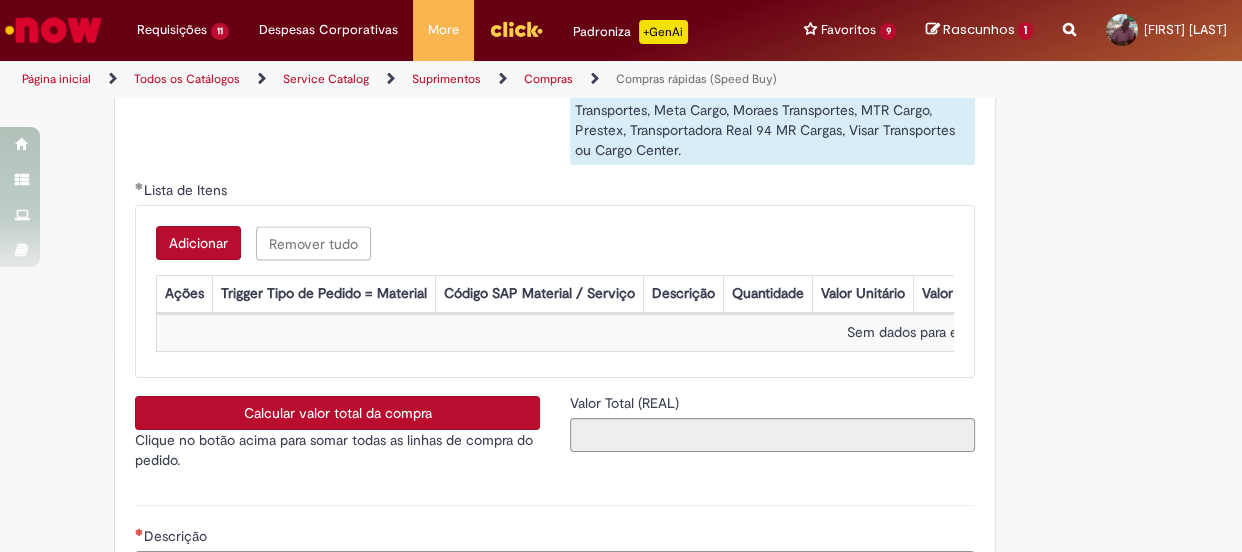 click on "Adicionar" at bounding box center (198, 243) 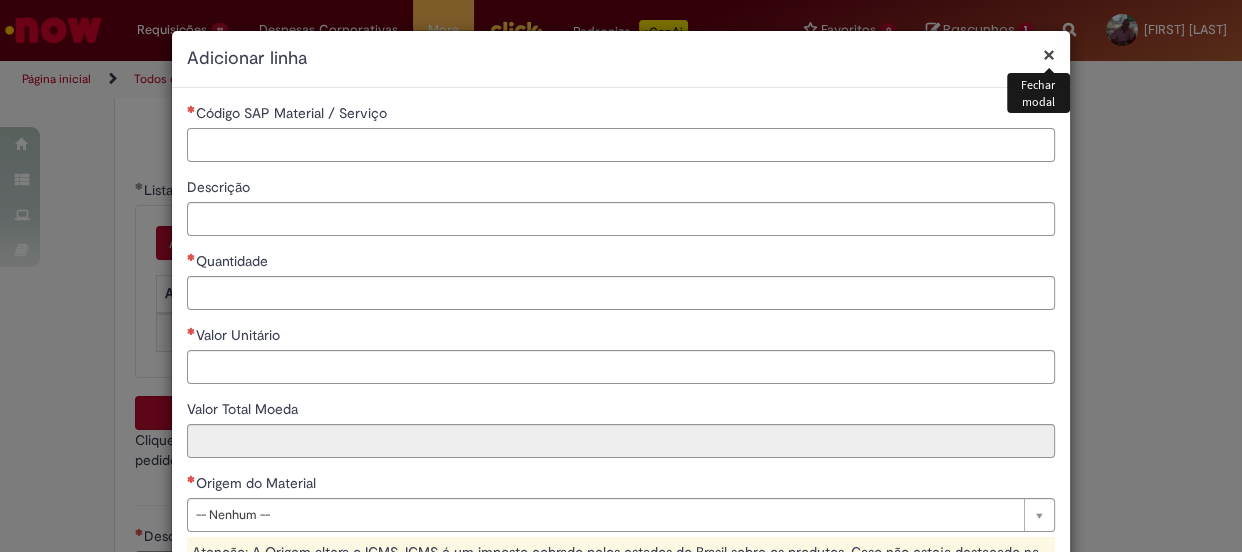 click on "Código SAP Material / Serviço" at bounding box center (621, 145) 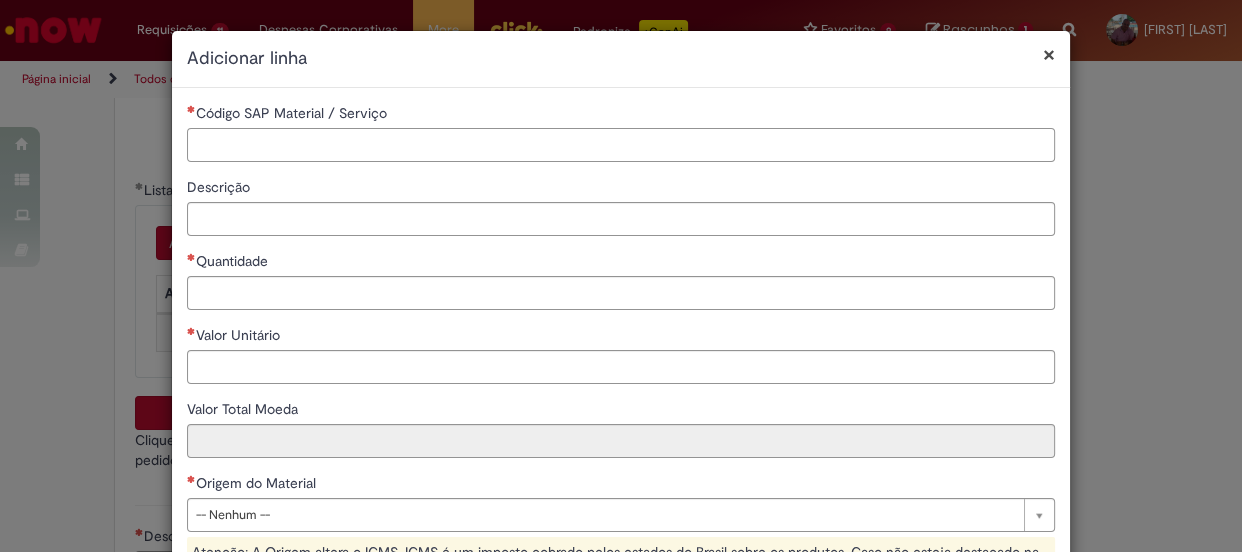 paste on "********" 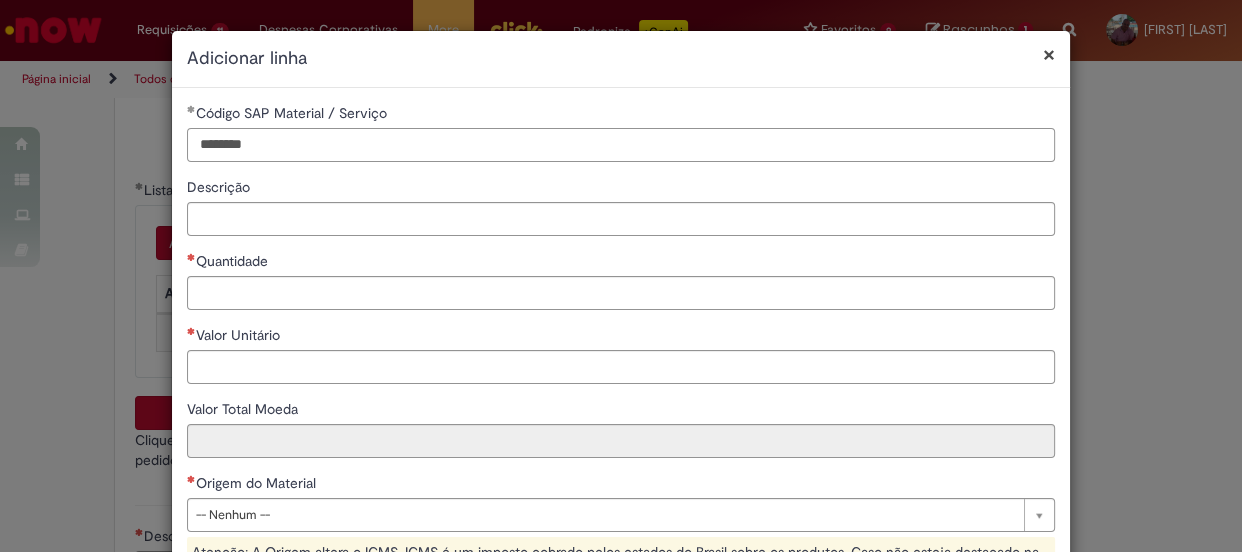 type on "********" 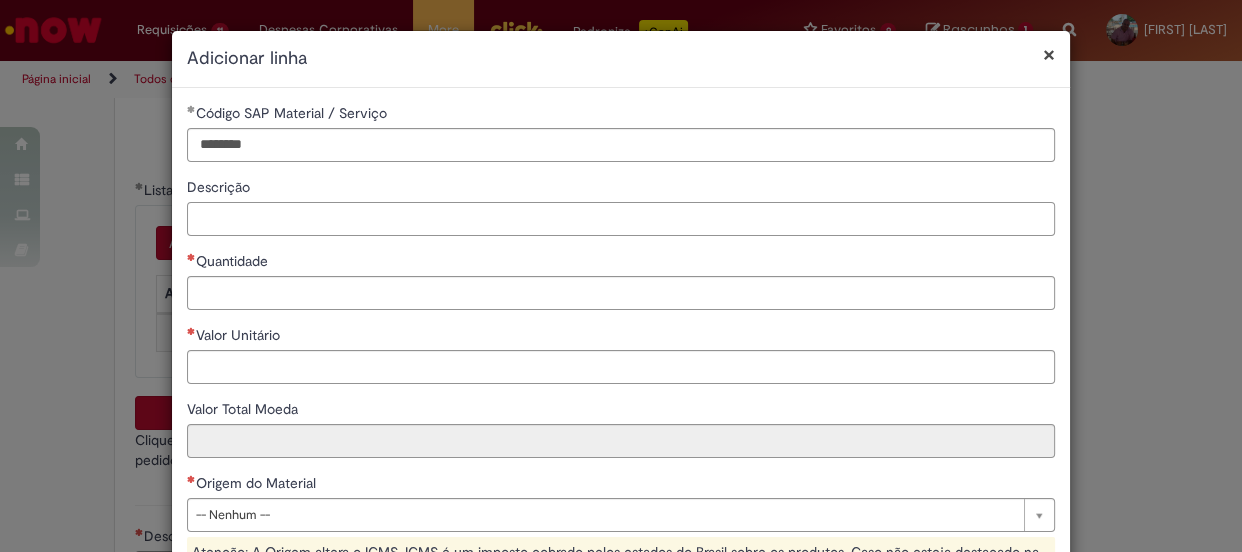 click on "Descrição" at bounding box center (621, 219) 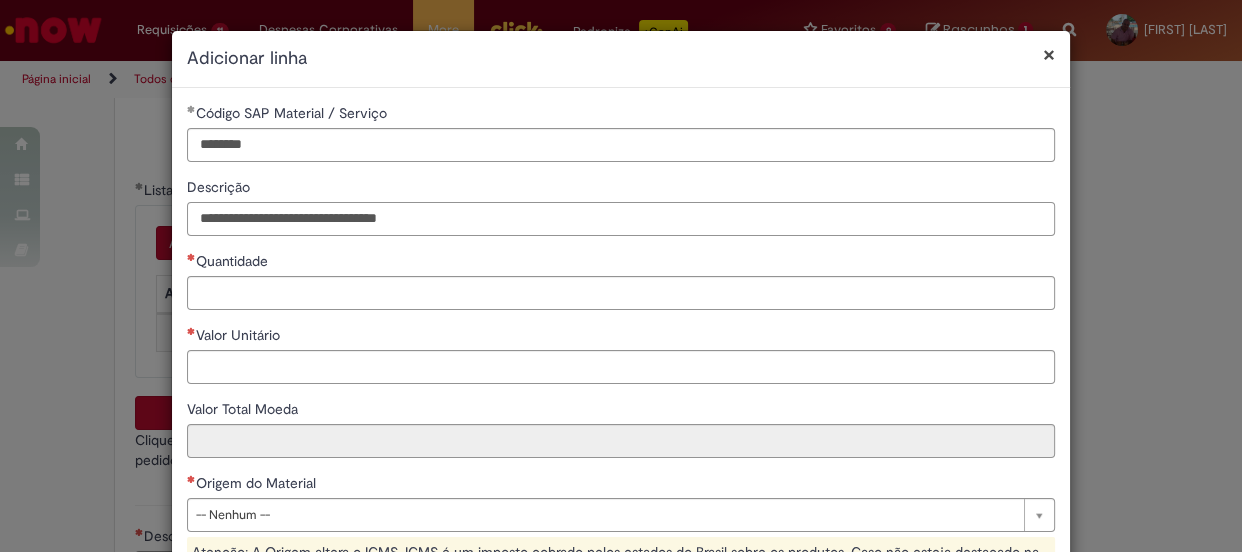 type on "**********" 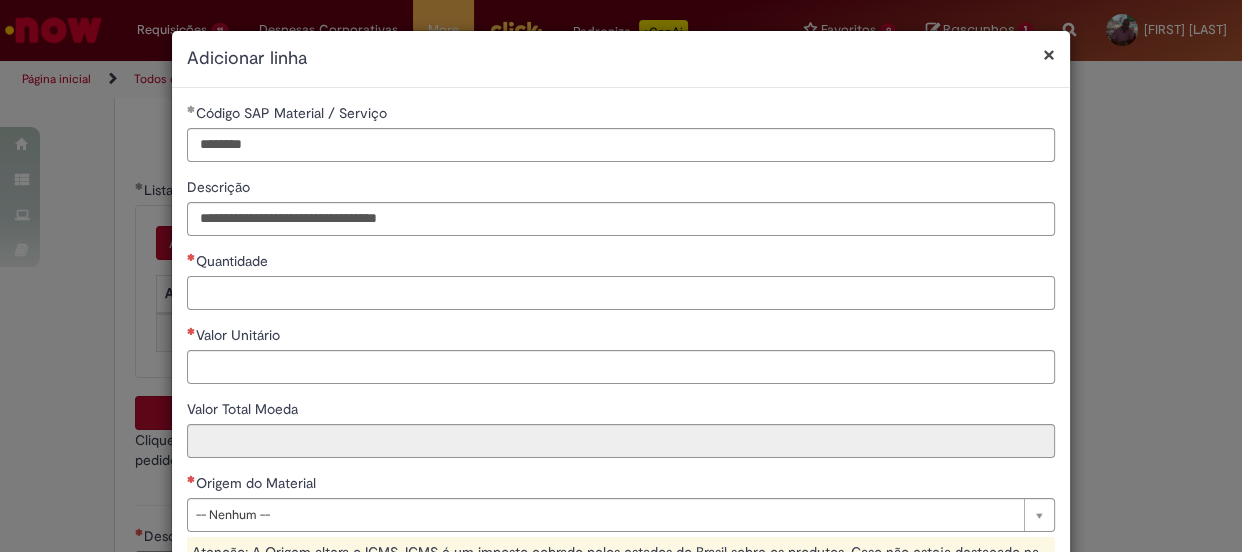 click on "Quantidade" at bounding box center (621, 293) 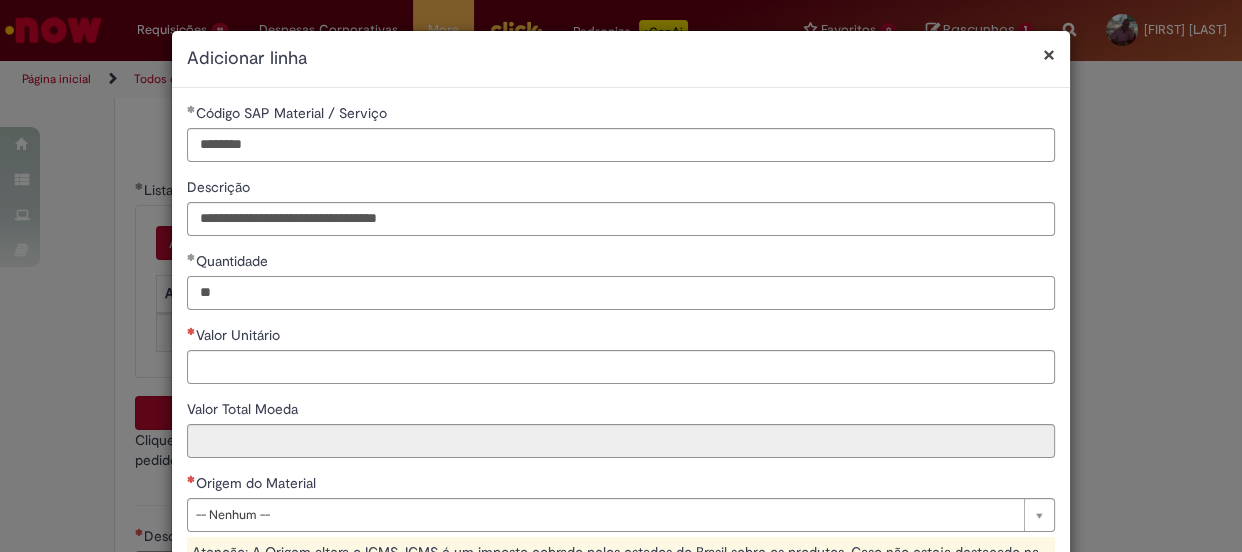 type on "**" 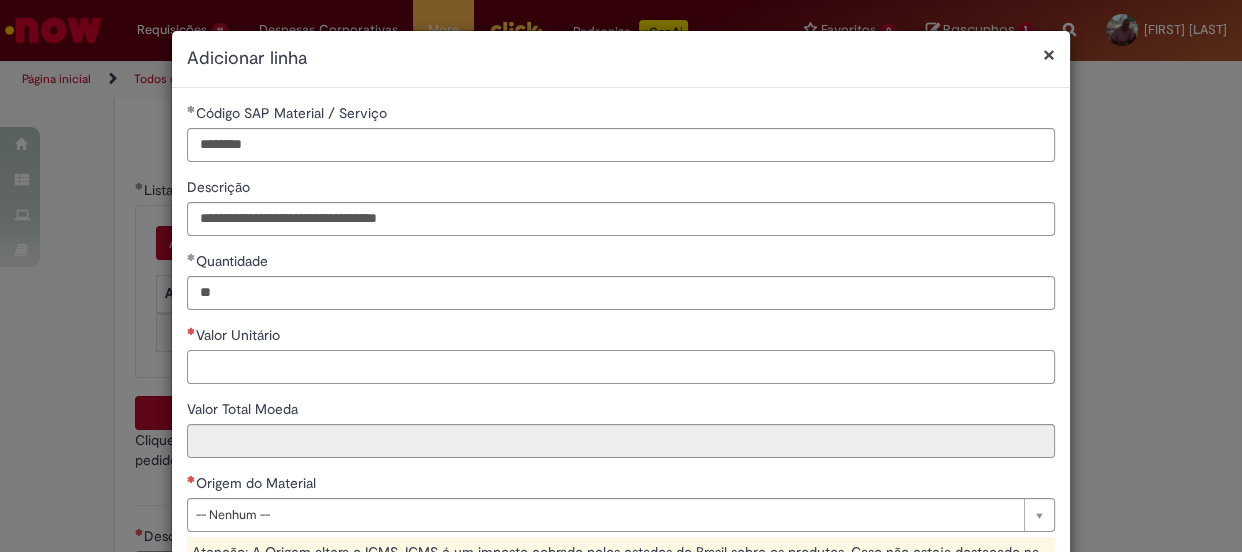 click on "Valor Unitário" at bounding box center [621, 367] 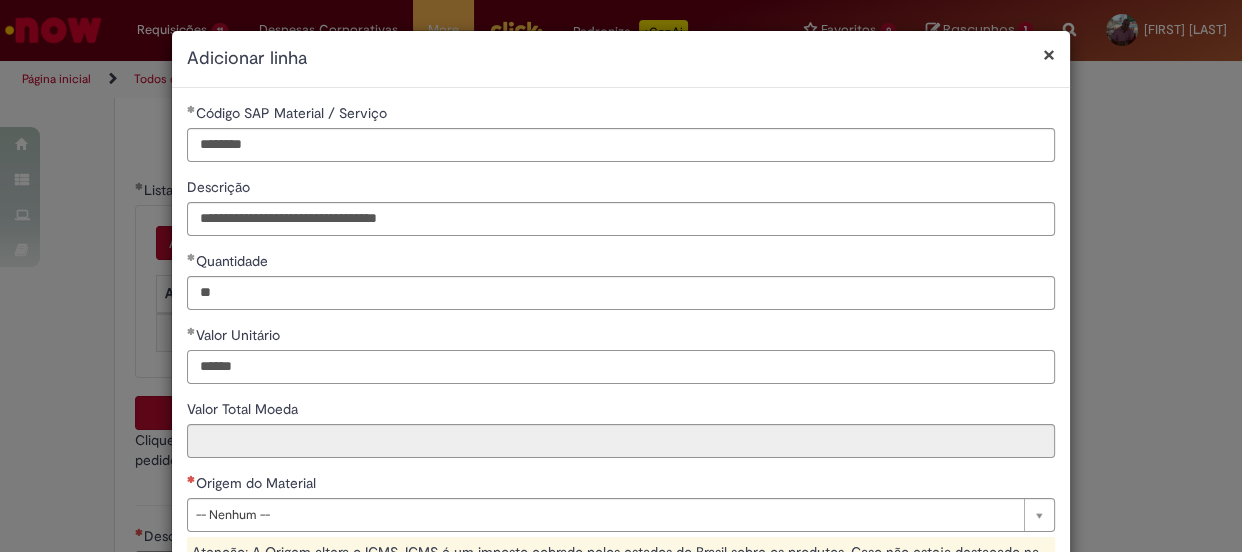 type on "******" 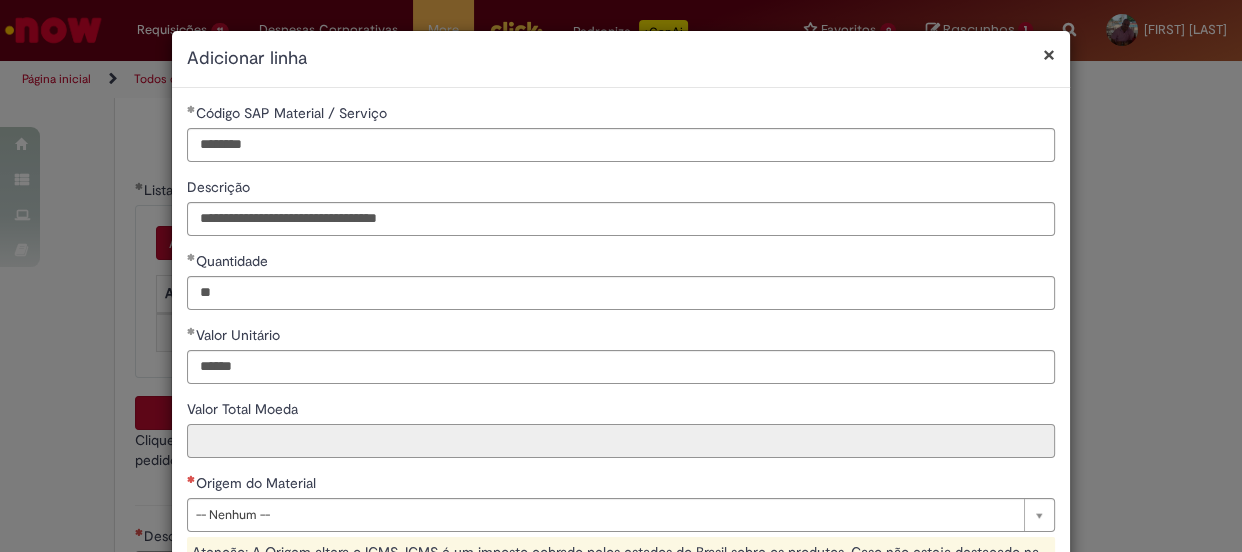 type on "*********" 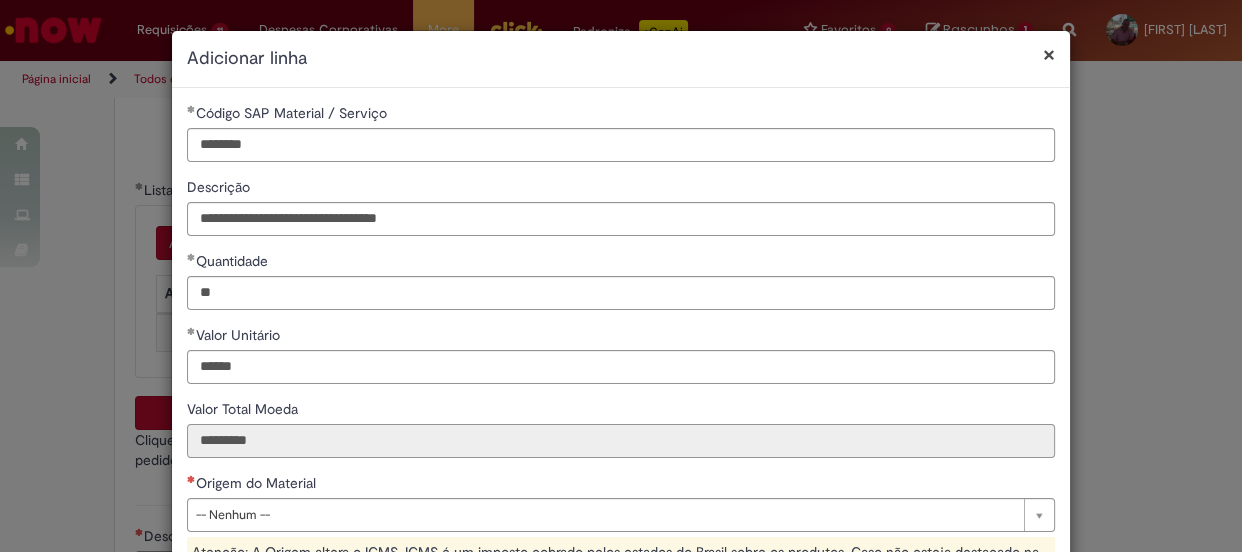 click on "*********" at bounding box center [621, 441] 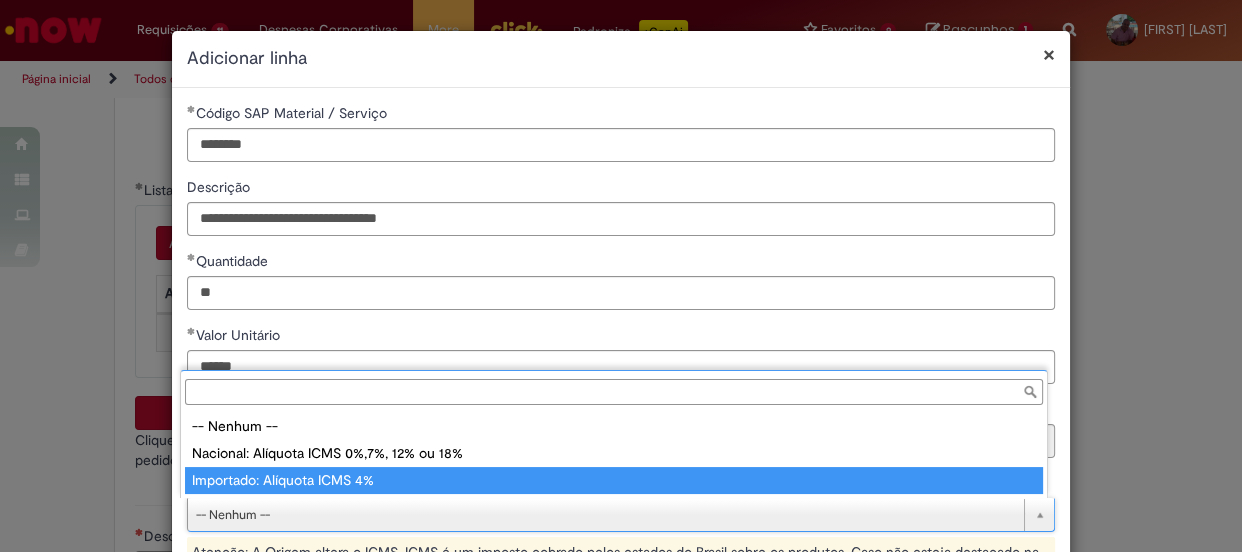 type on "**********" 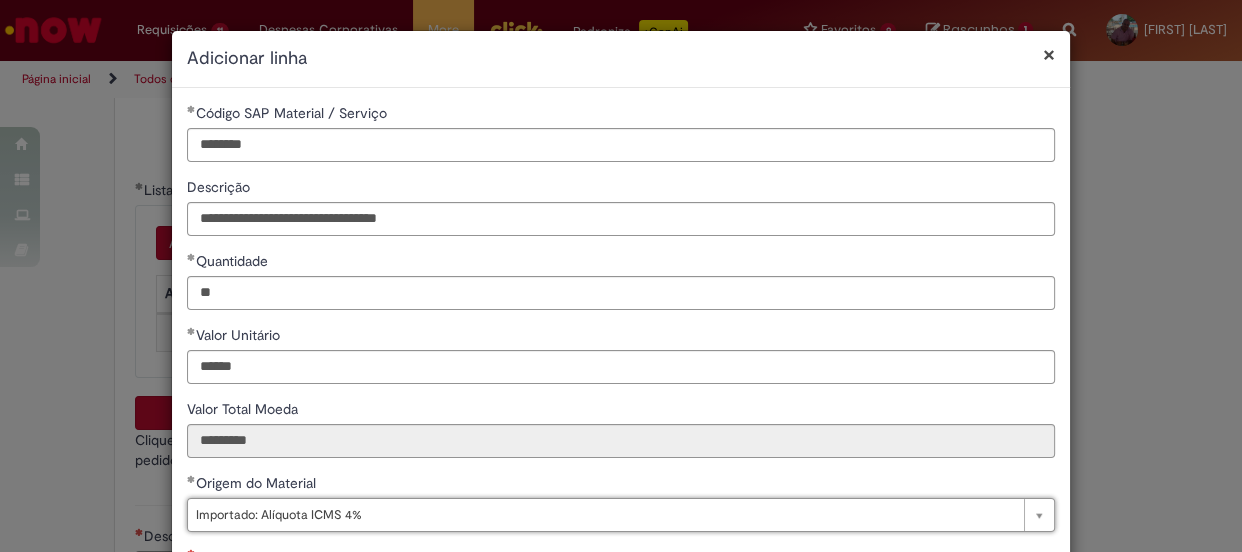 scroll, scrollTop: 181, scrollLeft: 0, axis: vertical 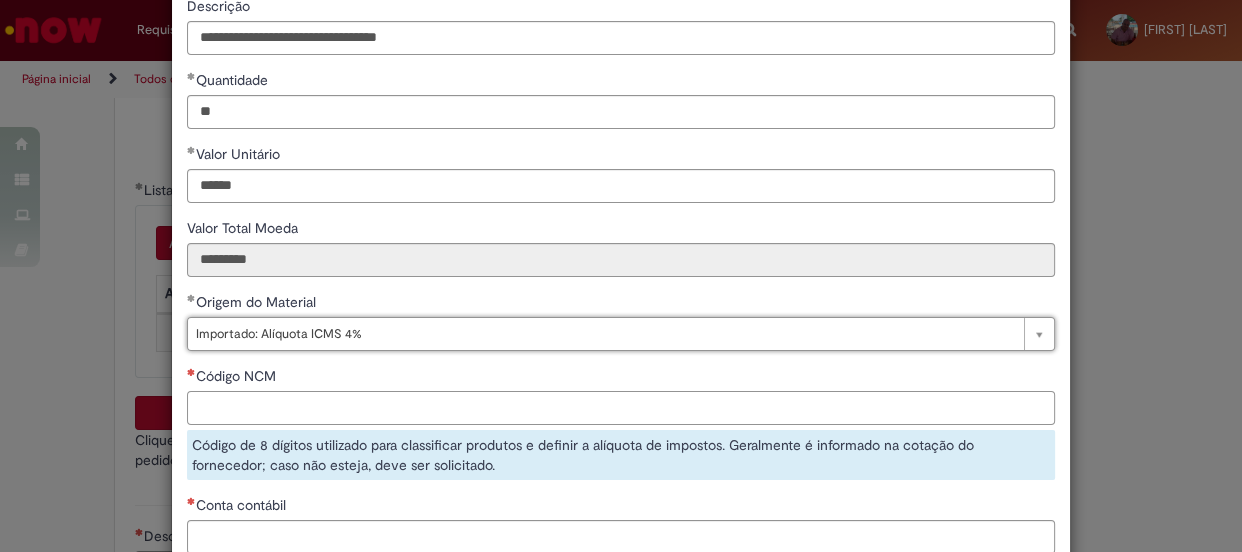 click on "Código NCM" at bounding box center [621, 408] 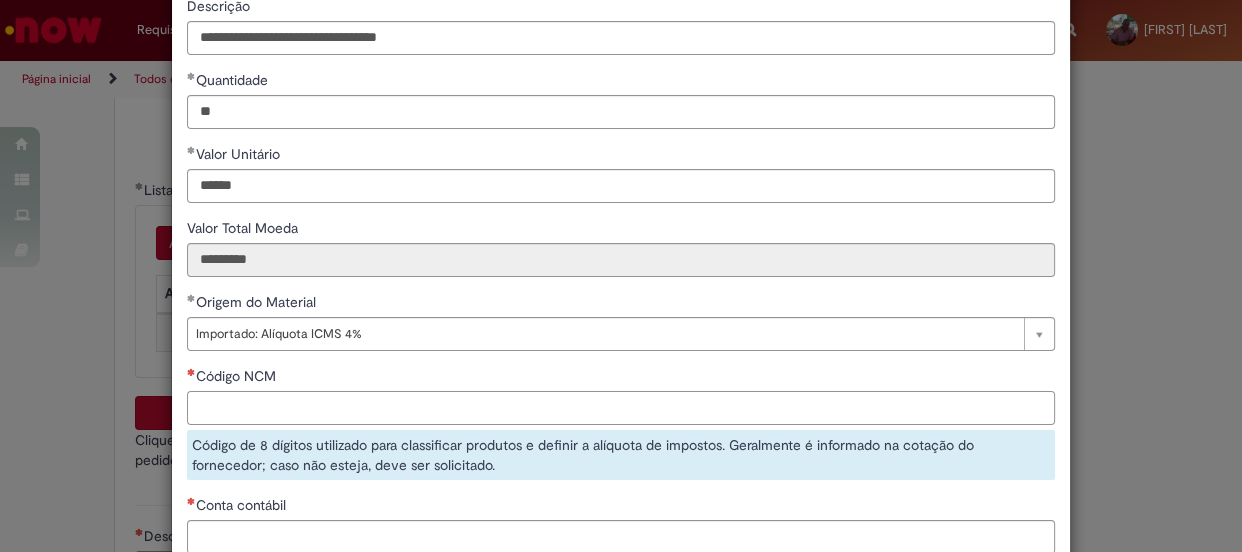 paste on "********" 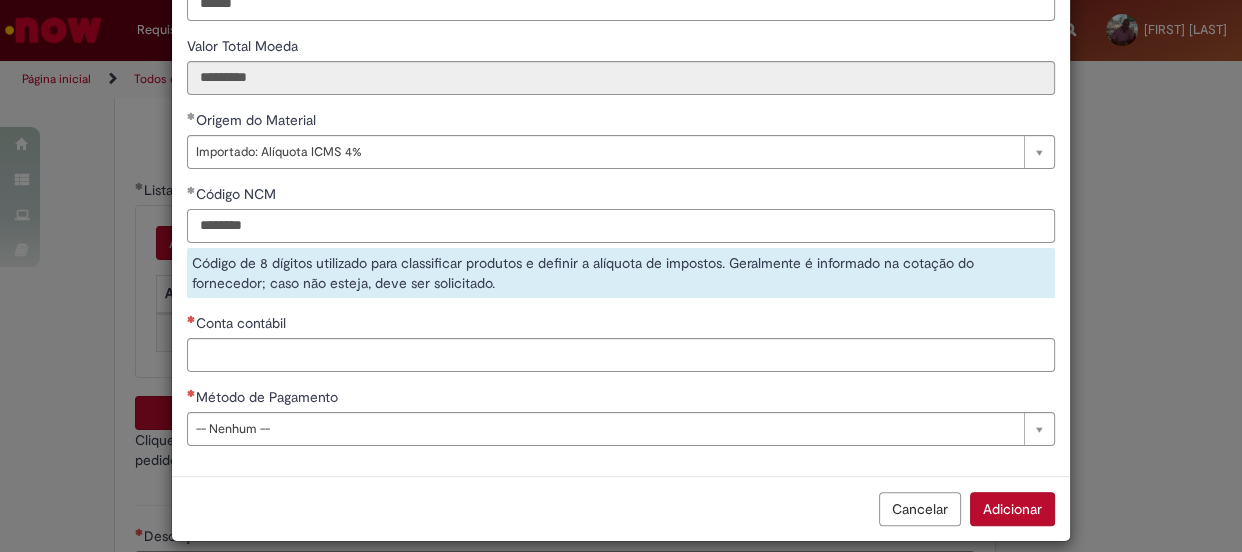 type on "********" 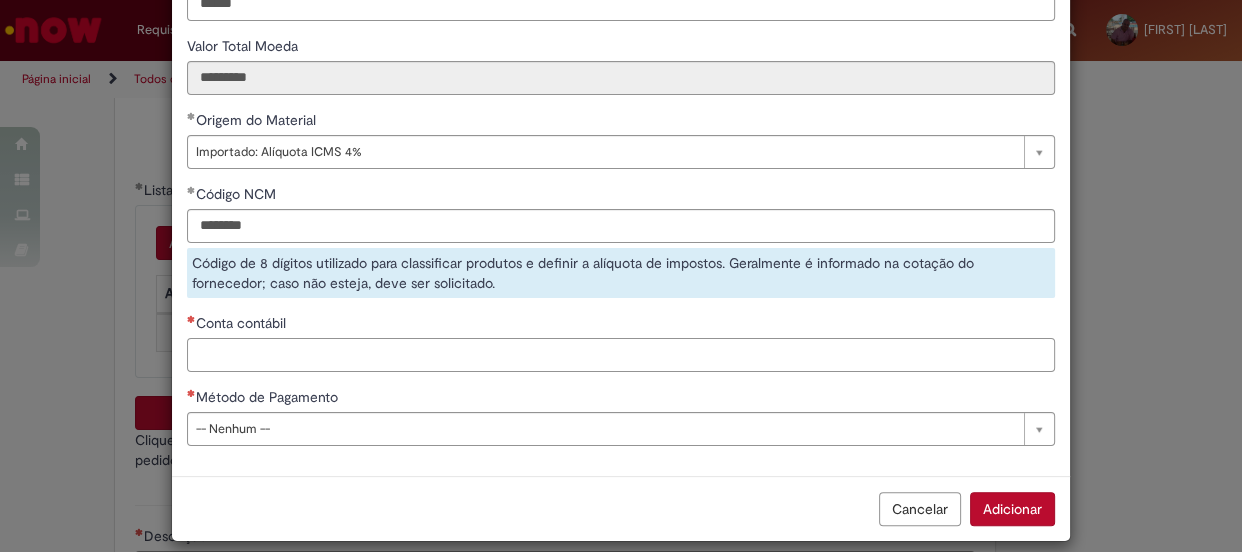 click on "**********" at bounding box center [621, 100] 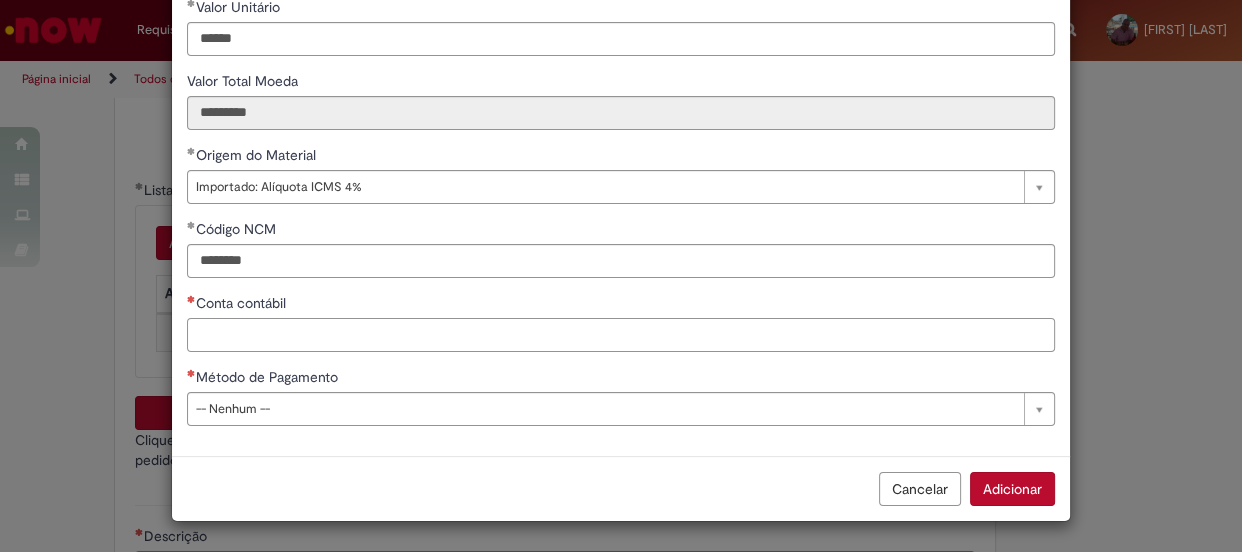 scroll, scrollTop: 327, scrollLeft: 0, axis: vertical 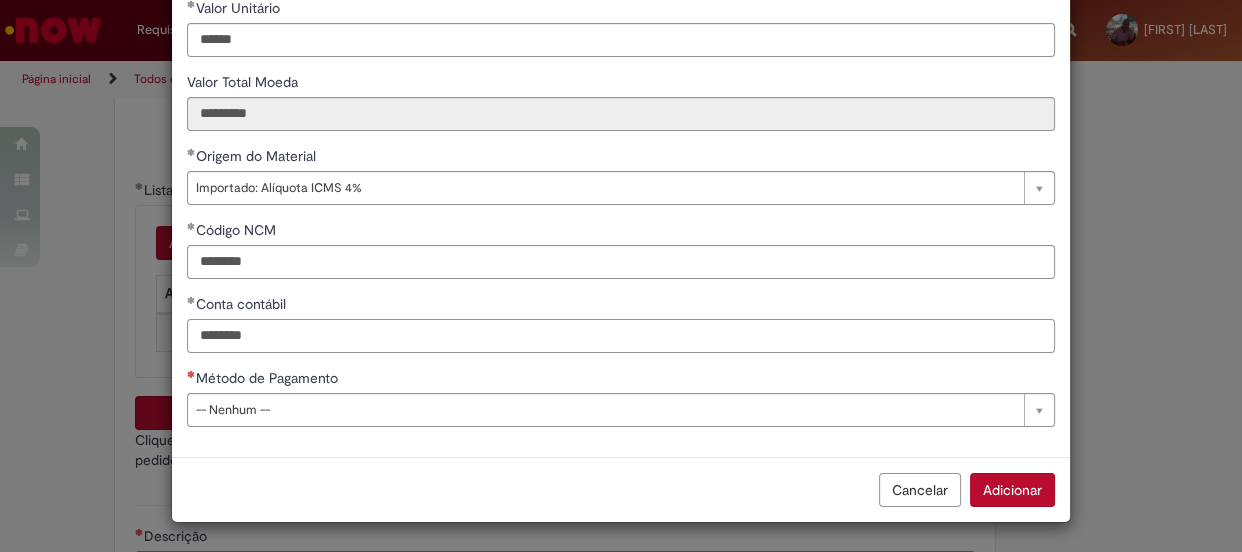 type on "********" 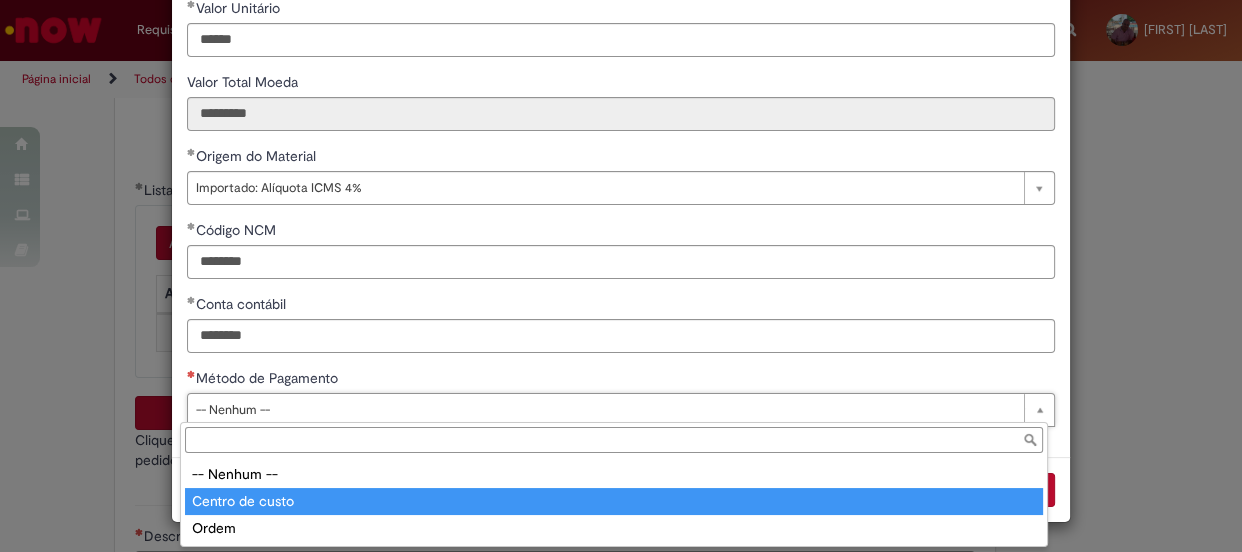 type on "**********" 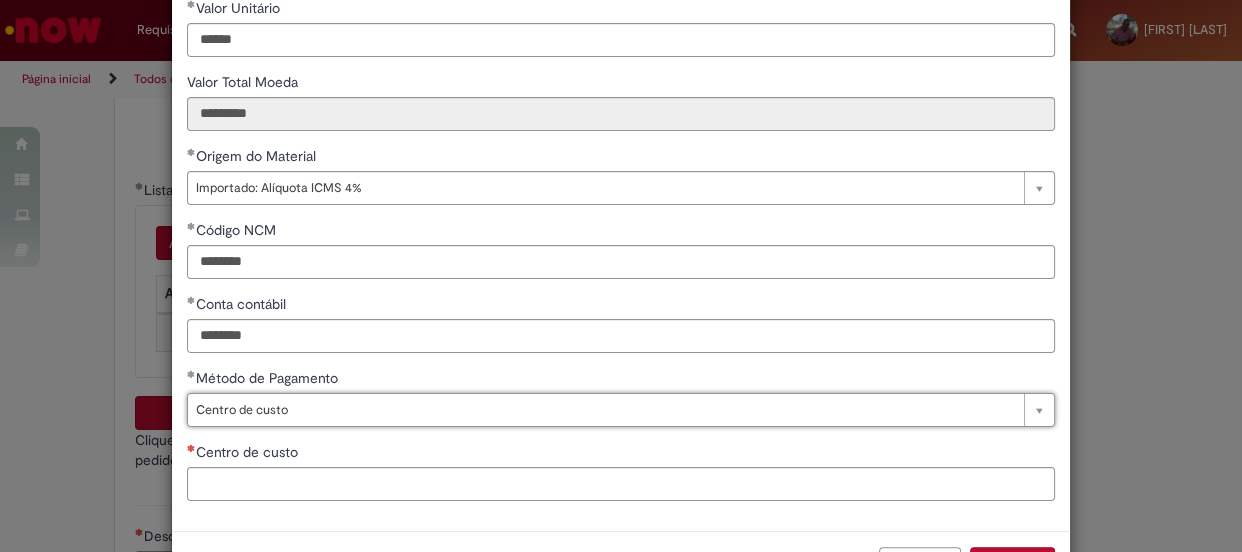 scroll, scrollTop: 400, scrollLeft: 0, axis: vertical 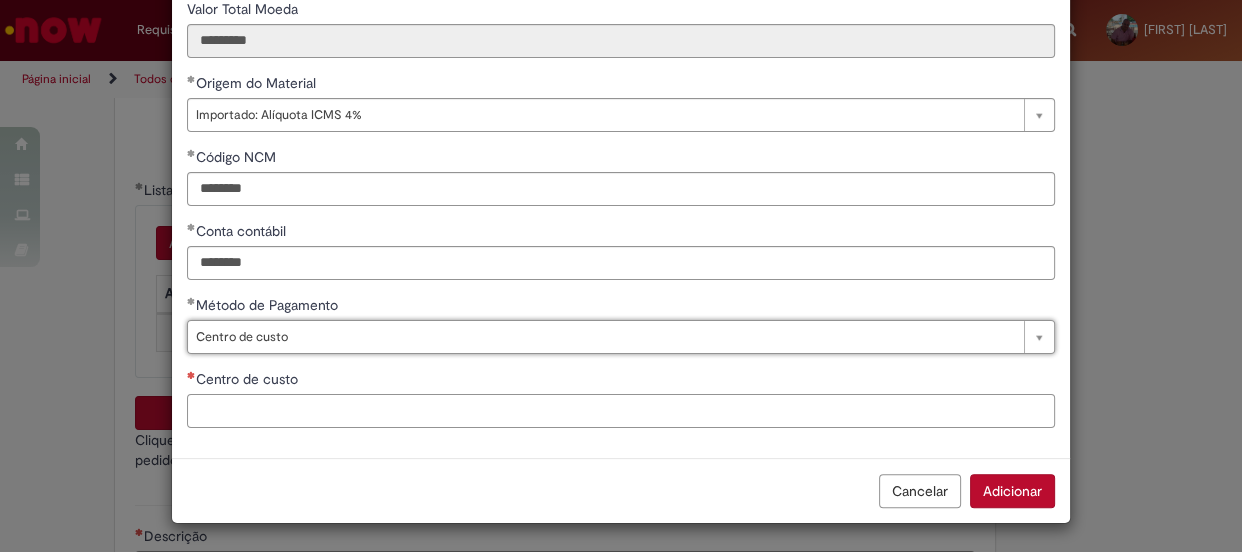 click on "Centro de custo" at bounding box center [621, 411] 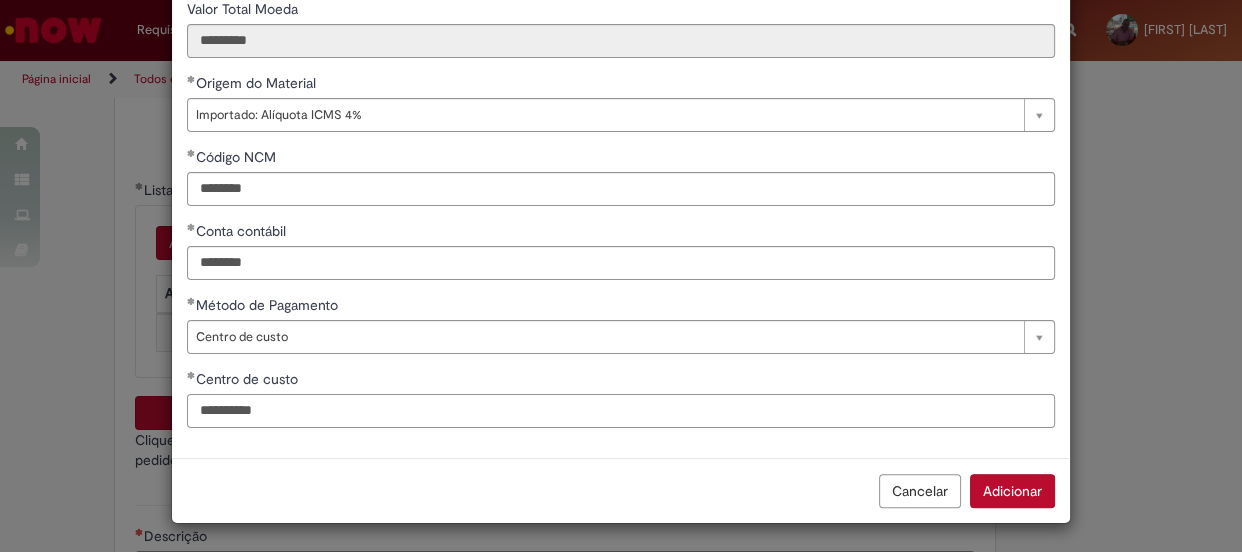 click on "**********" at bounding box center [621, 411] 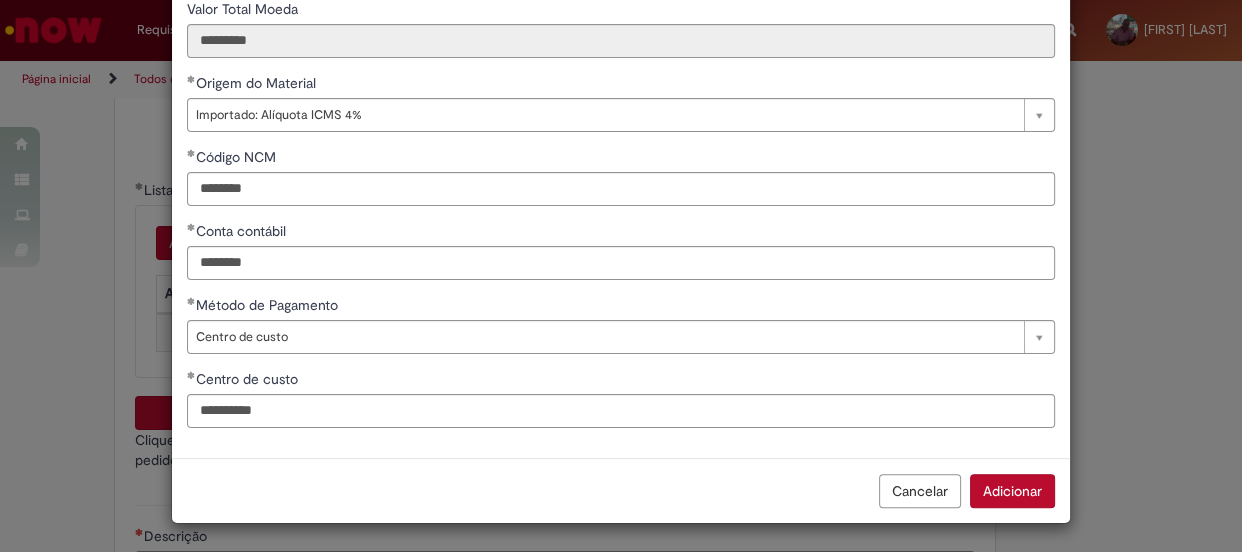 click on "Adicionar" at bounding box center [1012, 491] 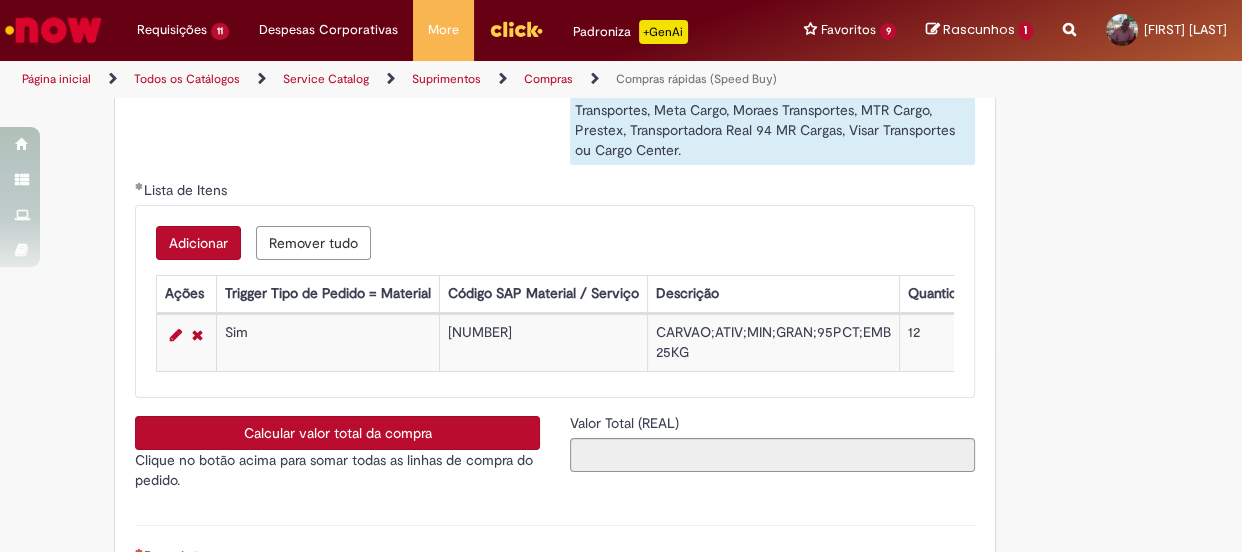 click on "Calcular valor total da compra" at bounding box center (337, 433) 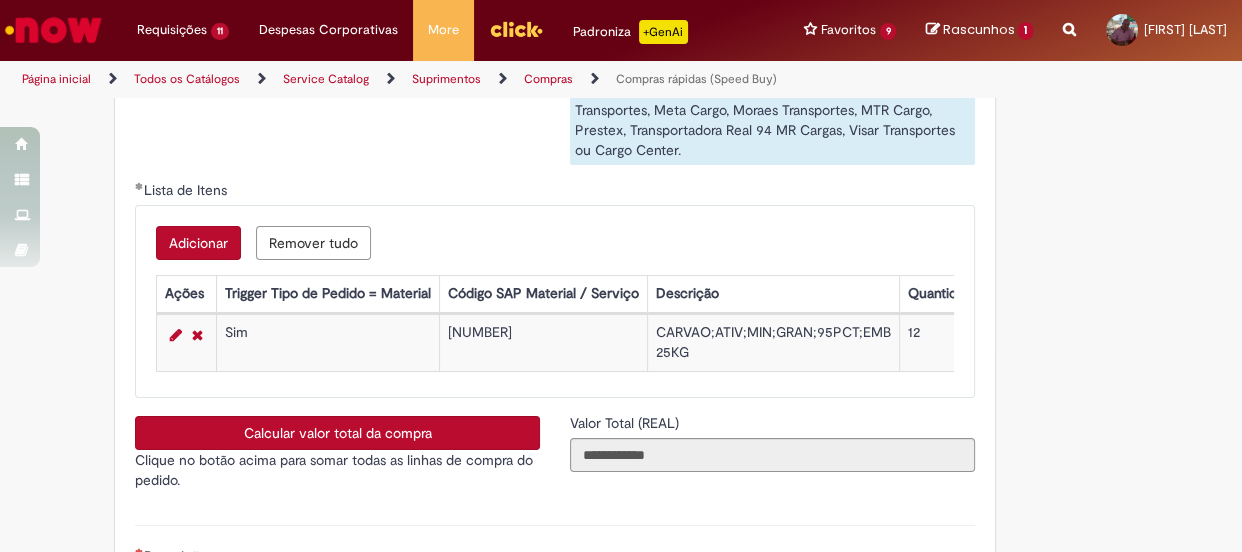 scroll, scrollTop: 3454, scrollLeft: 0, axis: vertical 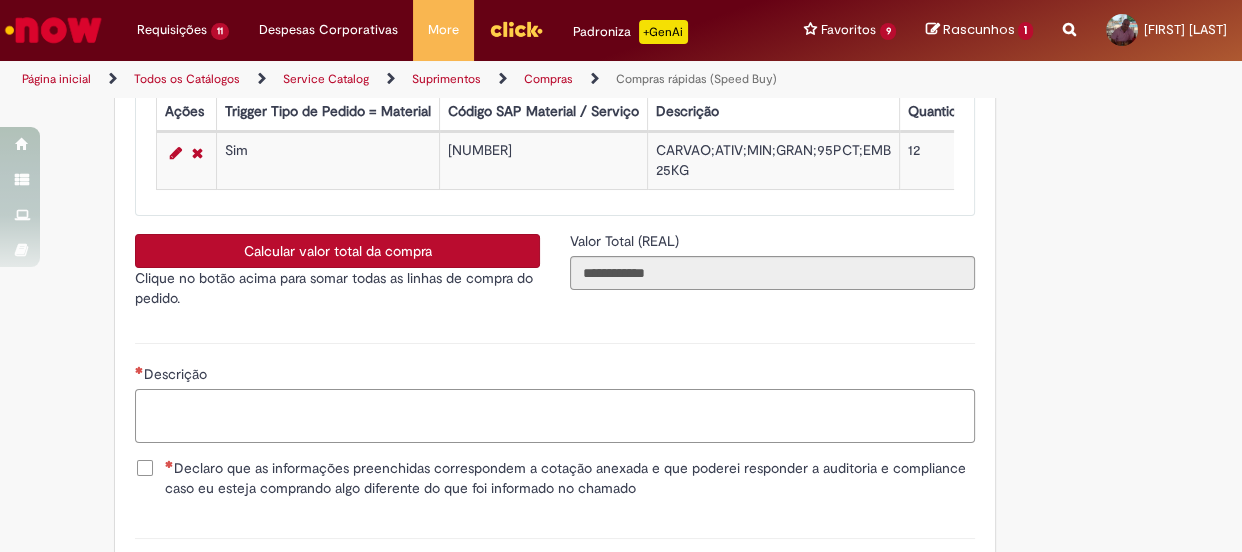 click on "Descrição" at bounding box center [555, 416] 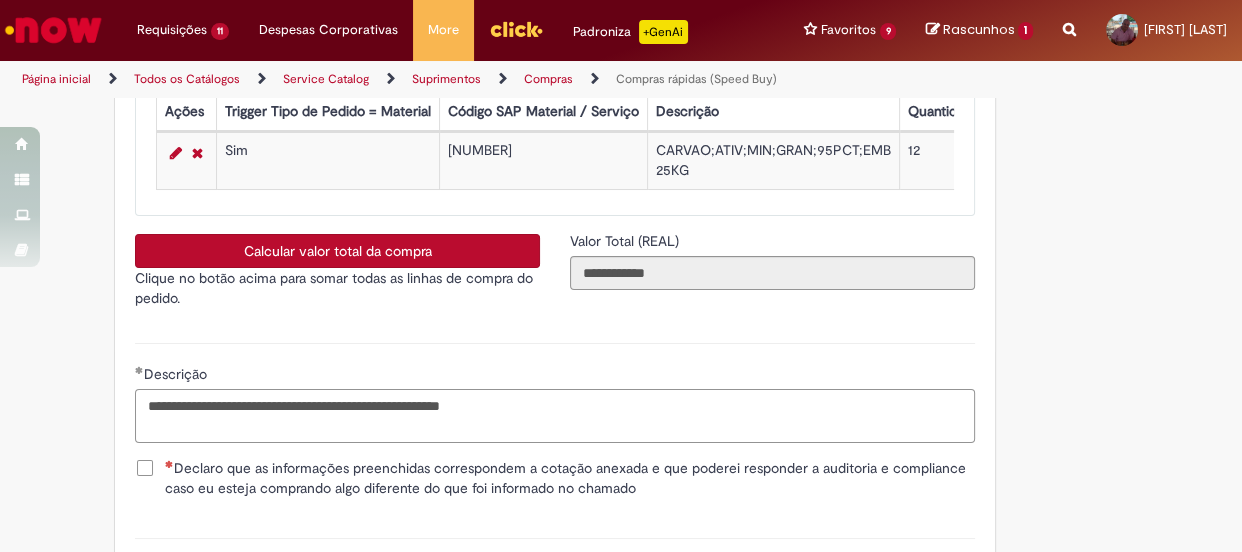 type on "**********" 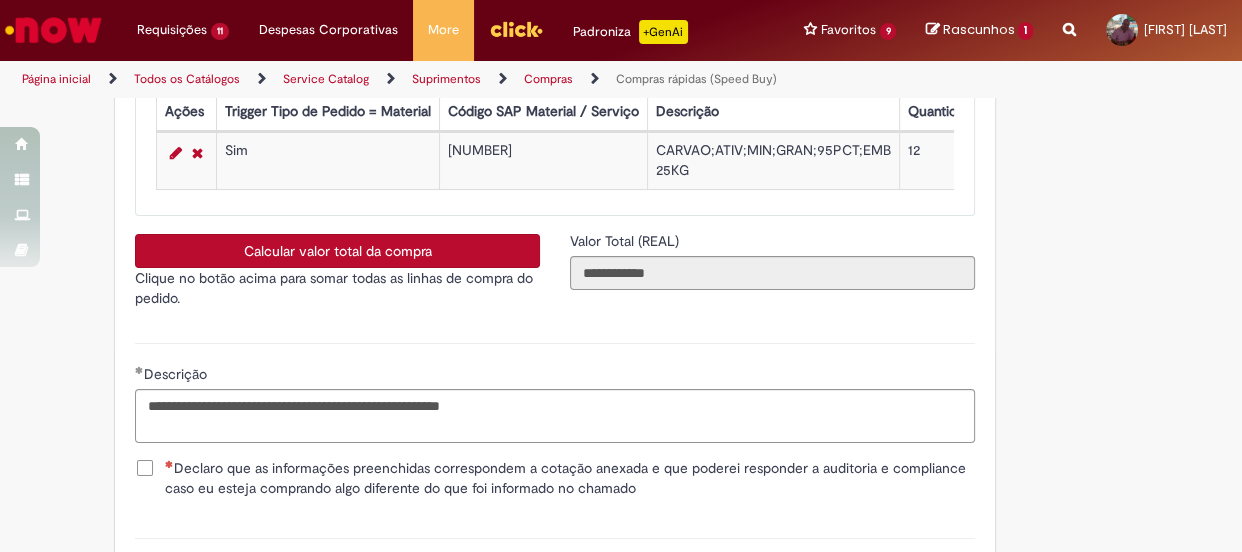 click on "Declaro que as informações preenchidas correspondem a cotação anexada e que poderei responder a auditoria e compliance caso eu esteja comprando algo diferente do que foi informado no chamado" at bounding box center [570, 478] 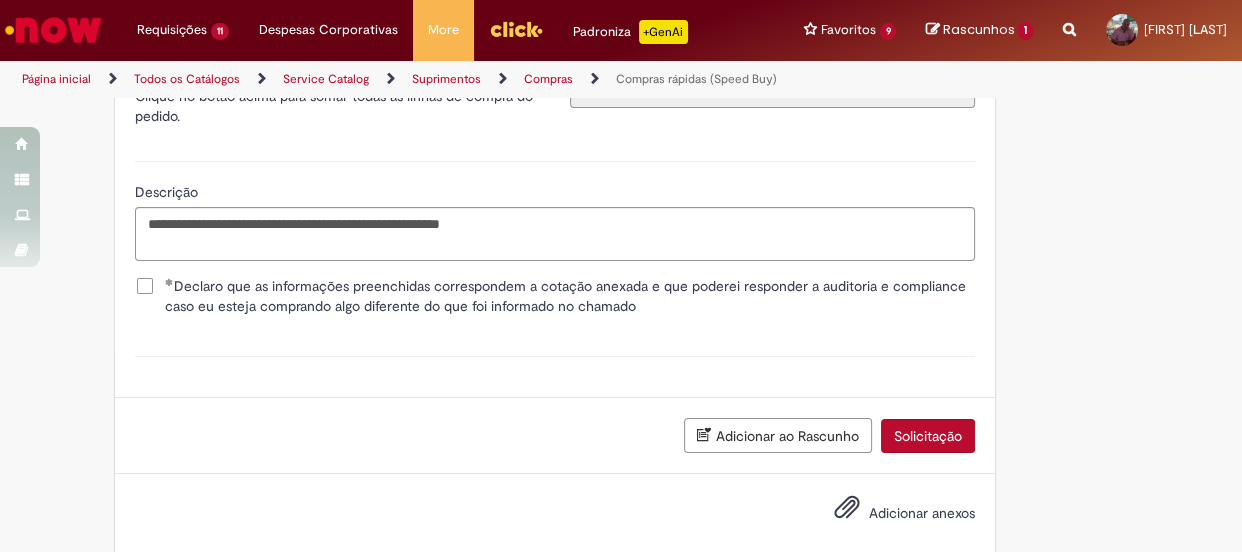 scroll, scrollTop: 3700, scrollLeft: 0, axis: vertical 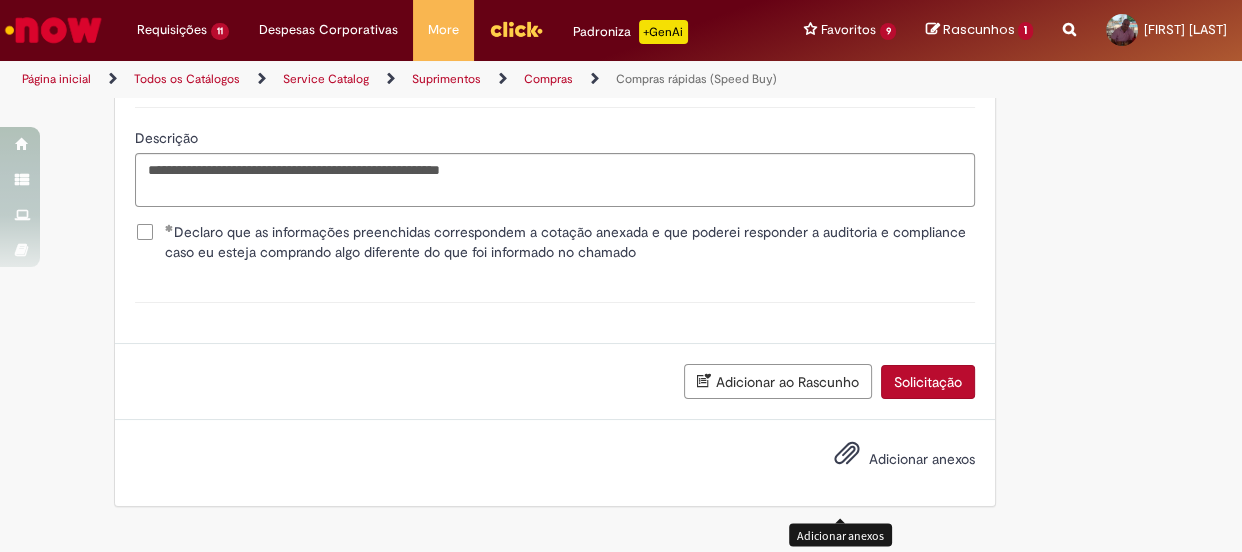 click at bounding box center (847, 454) 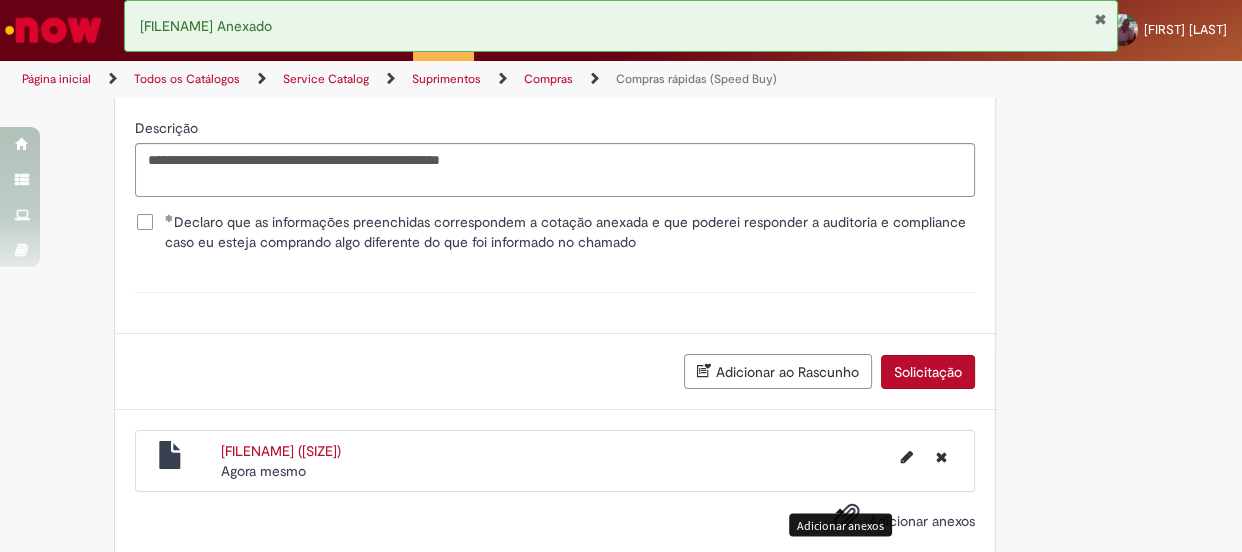 scroll, scrollTop: 3772, scrollLeft: 0, axis: vertical 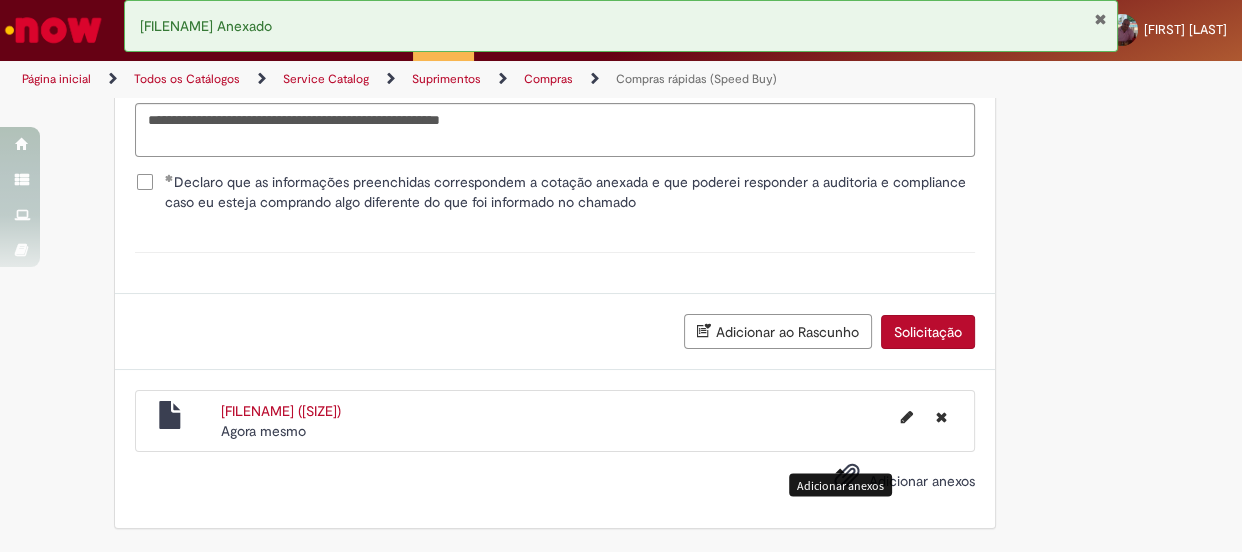 click on "Solicitação" at bounding box center [928, 332] 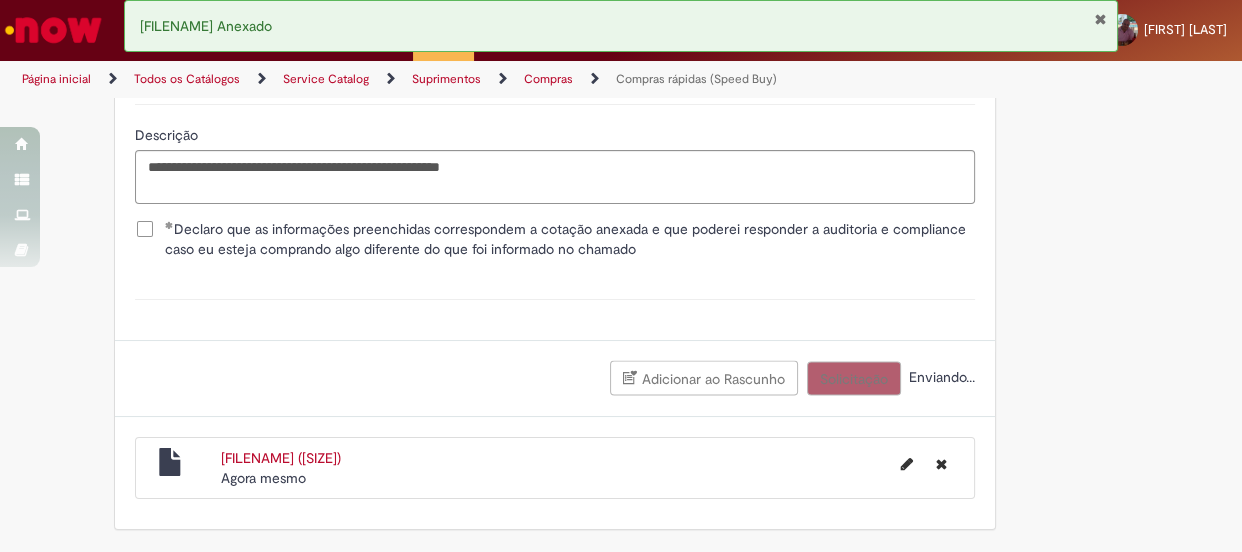 scroll, scrollTop: 3727, scrollLeft: 0, axis: vertical 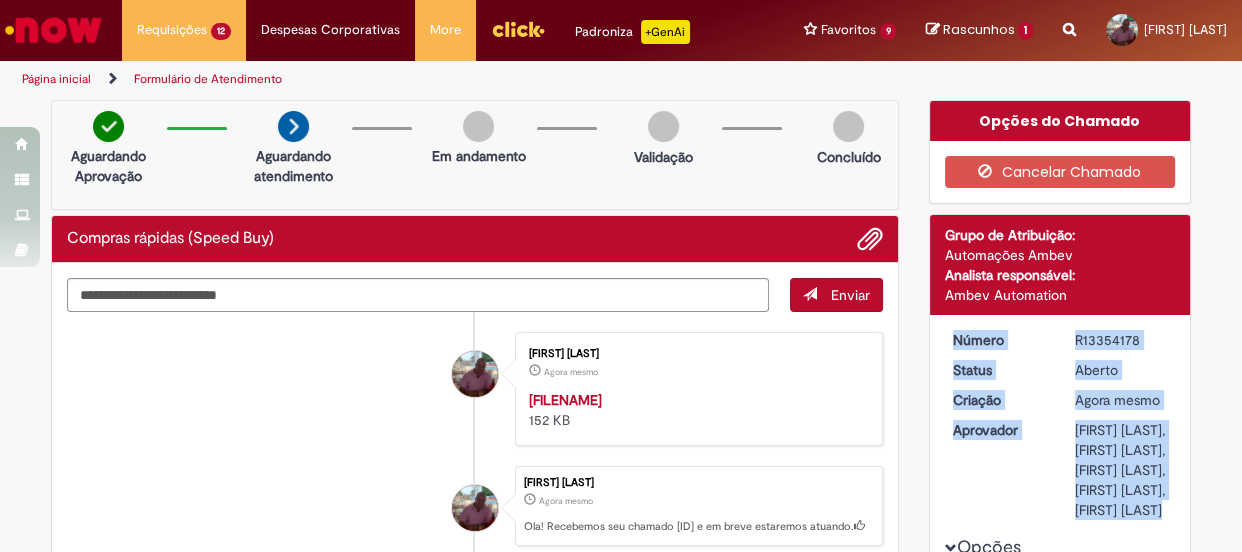 click on "R13354178" at bounding box center (1121, 340) 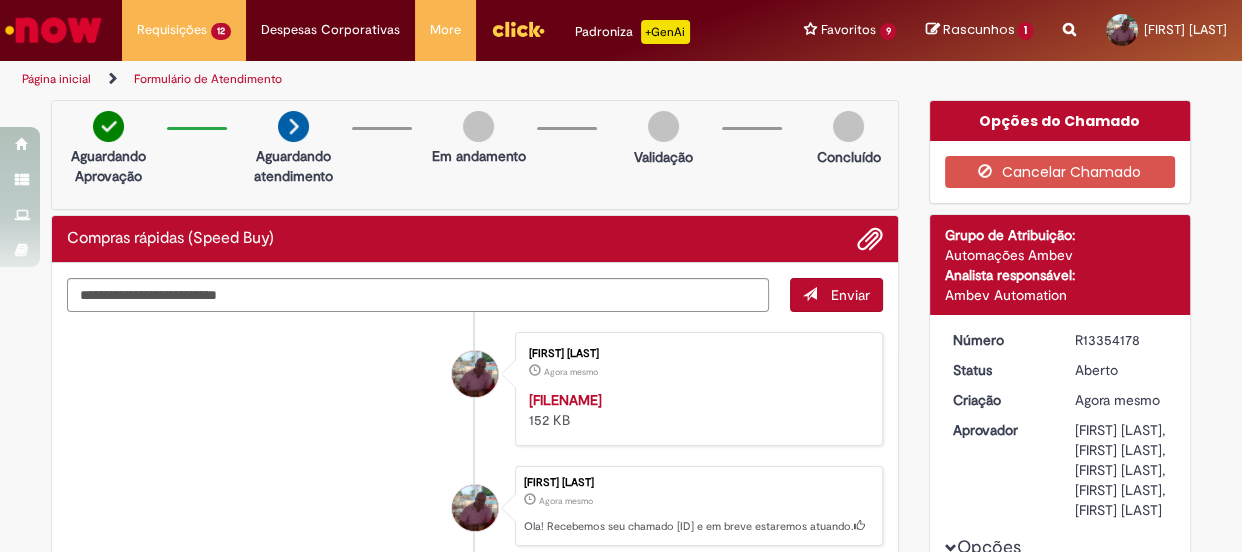 drag, startPoint x: 1074, startPoint y: 343, endPoint x: 1130, endPoint y: 339, distance: 56.142673 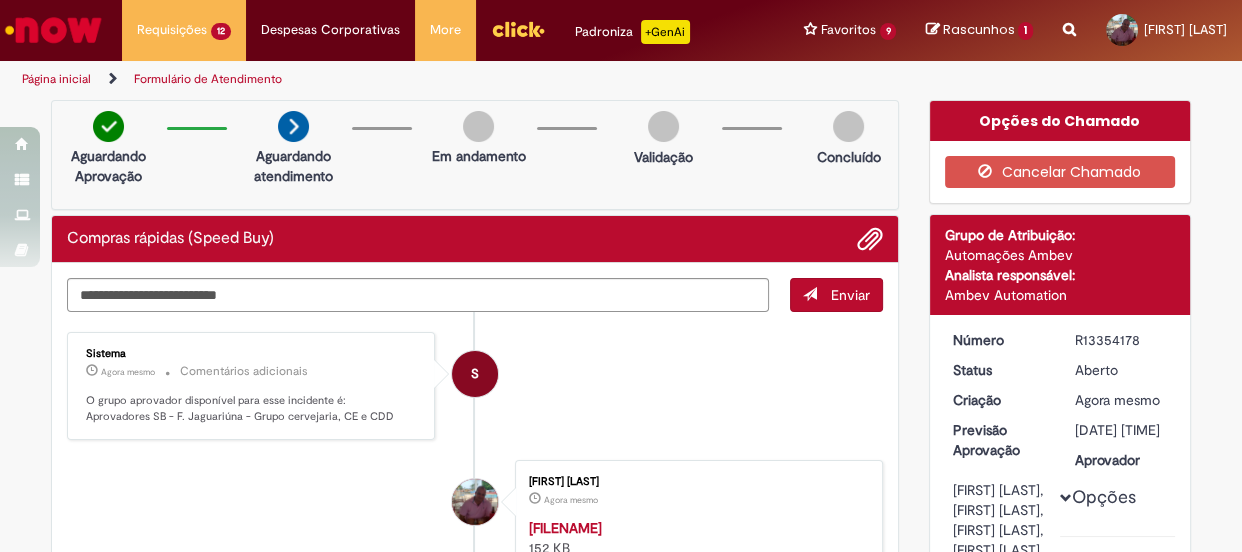 copy on "R13354178" 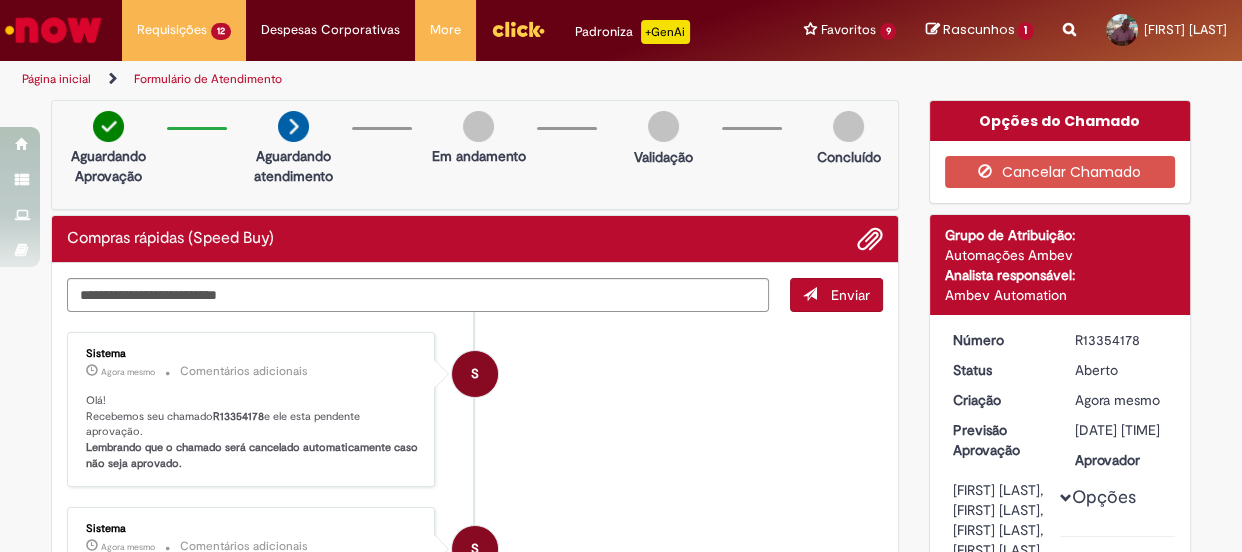 drag, startPoint x: 1071, startPoint y: 334, endPoint x: 1130, endPoint y: 335, distance: 59.008472 